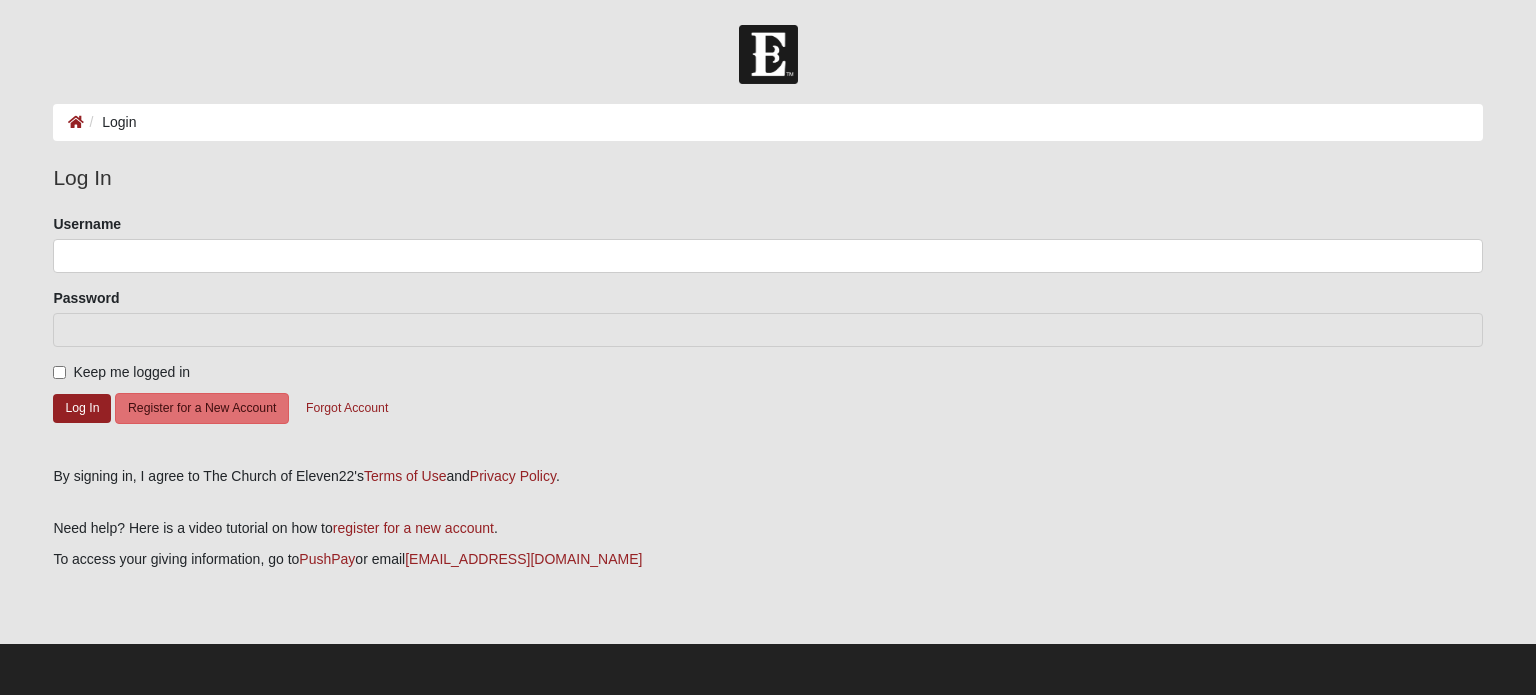 scroll, scrollTop: 0, scrollLeft: 0, axis: both 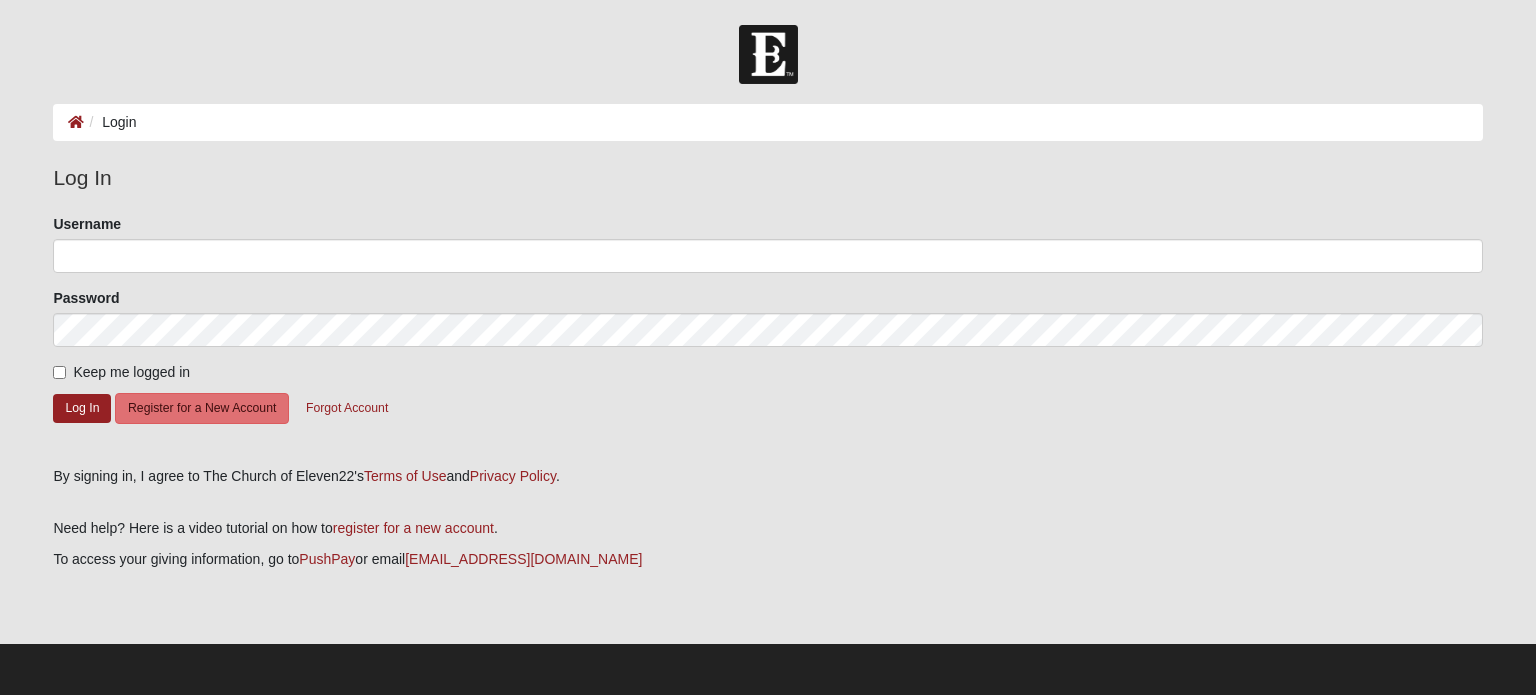 type on "tafttm" 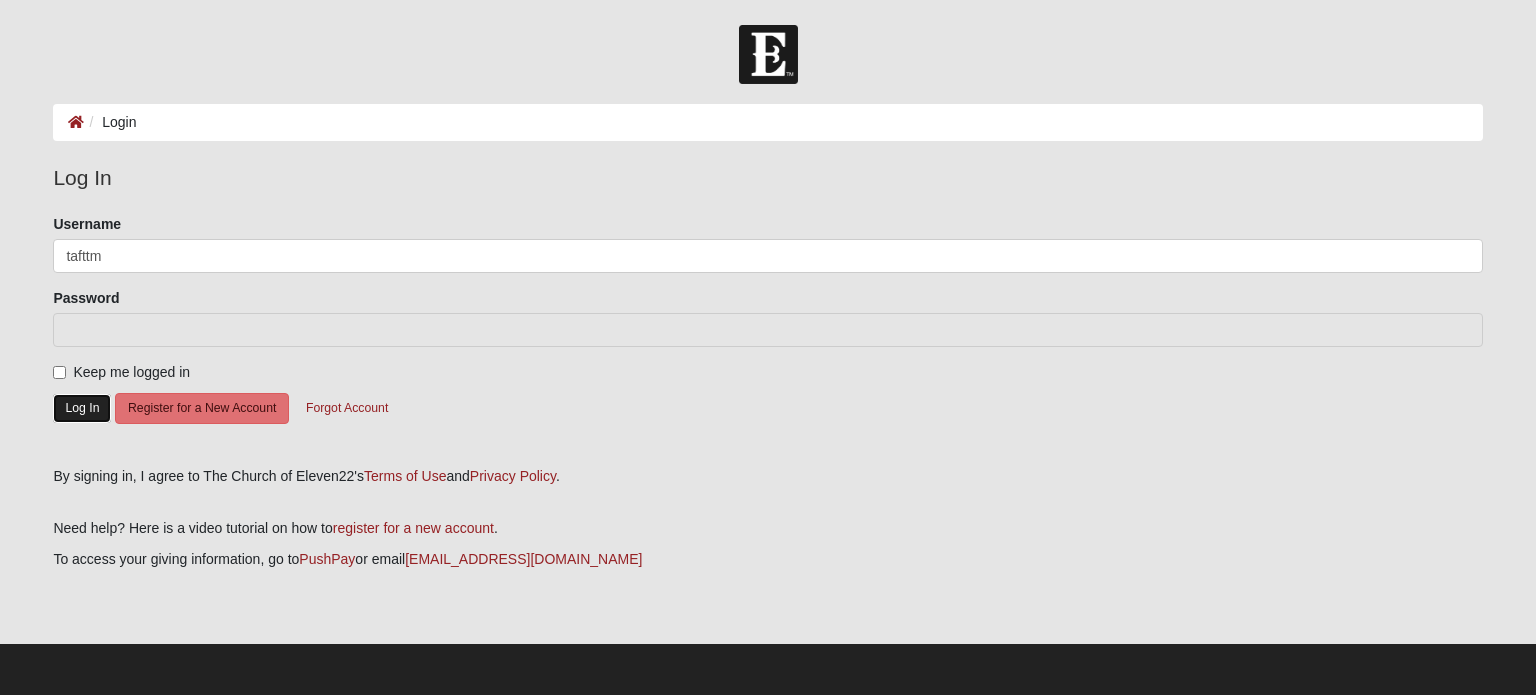 click on "Log In" 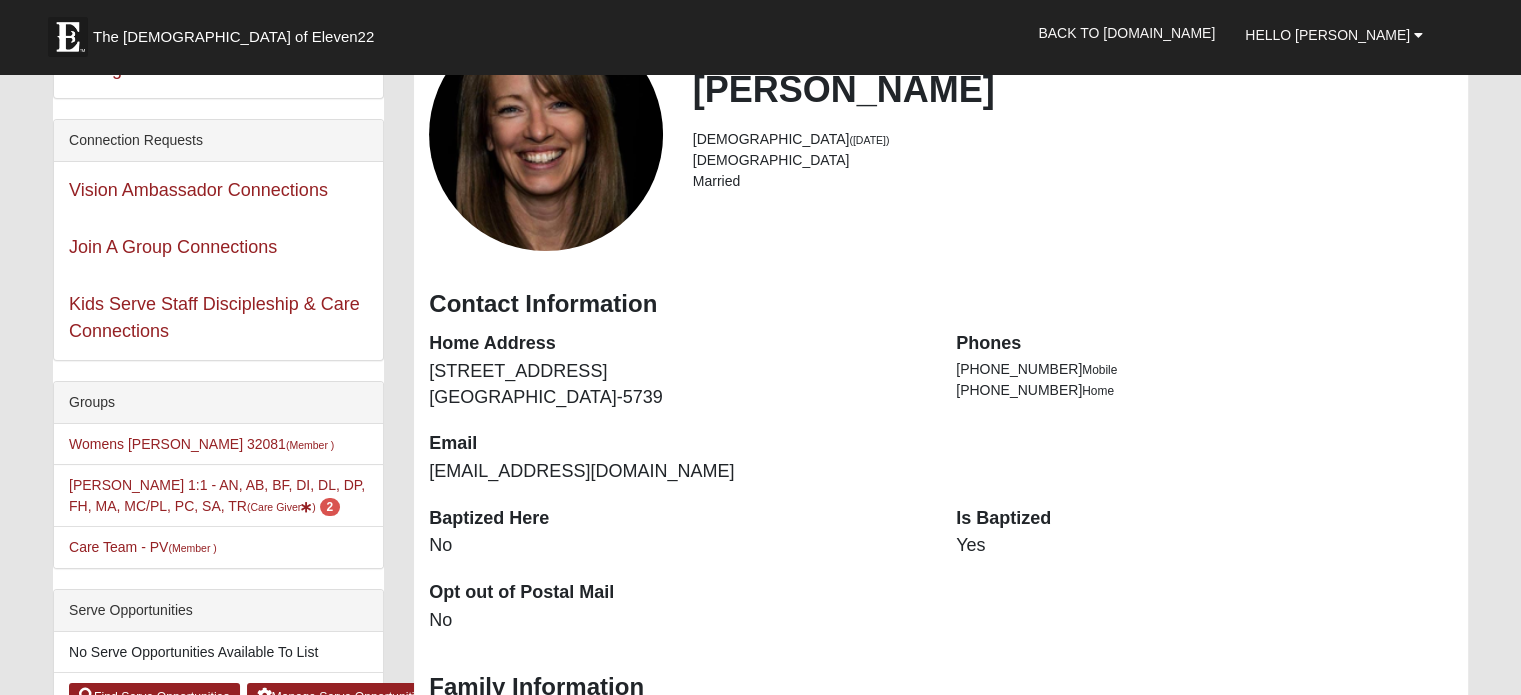 scroll, scrollTop: 200, scrollLeft: 0, axis: vertical 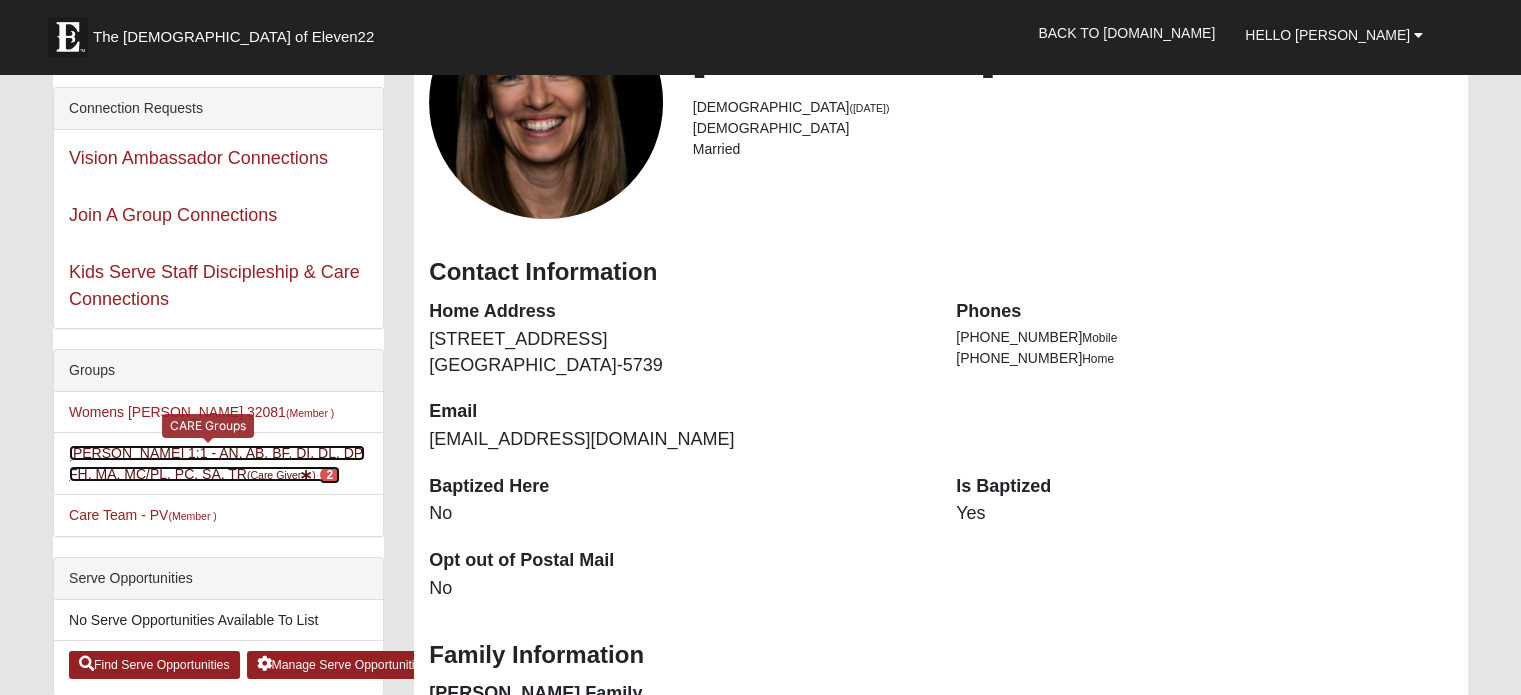 click on "(Care Giver
)" at bounding box center [281, 475] 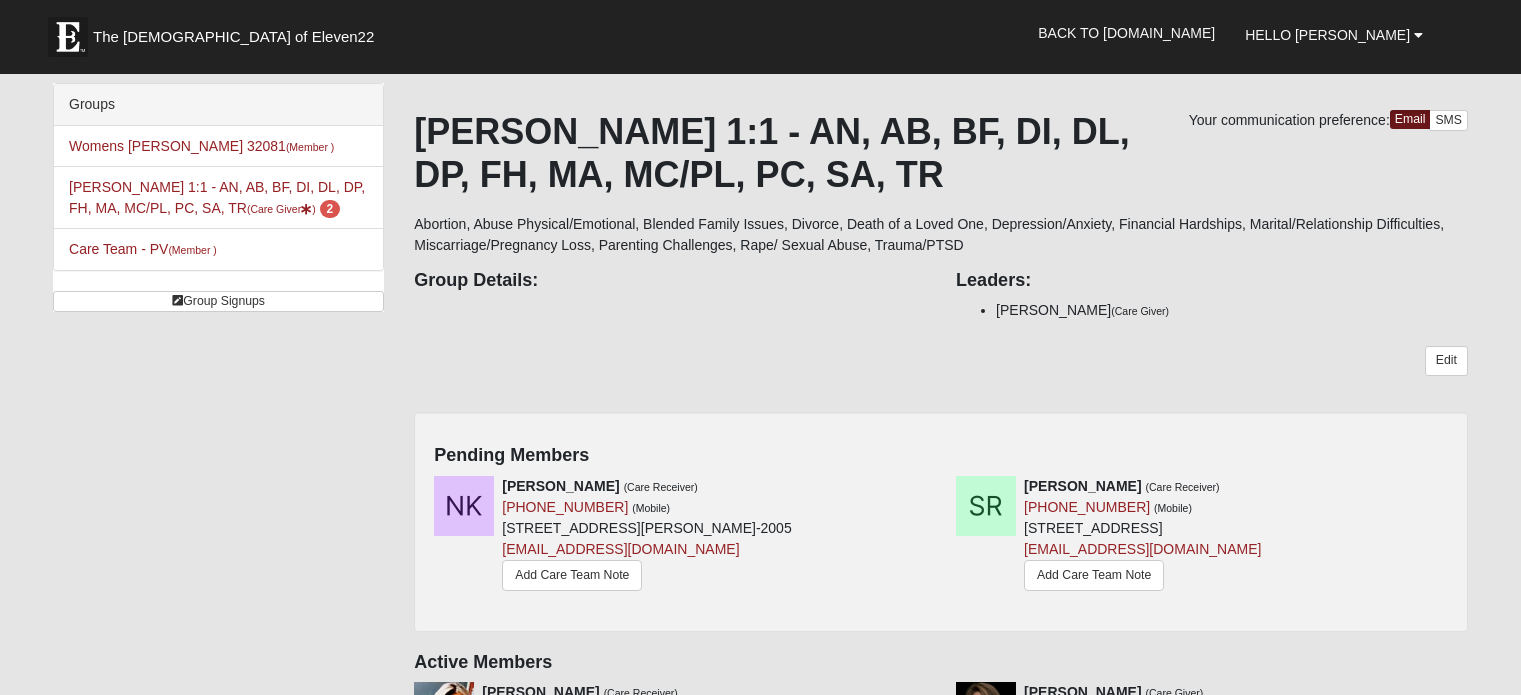 scroll, scrollTop: 0, scrollLeft: 0, axis: both 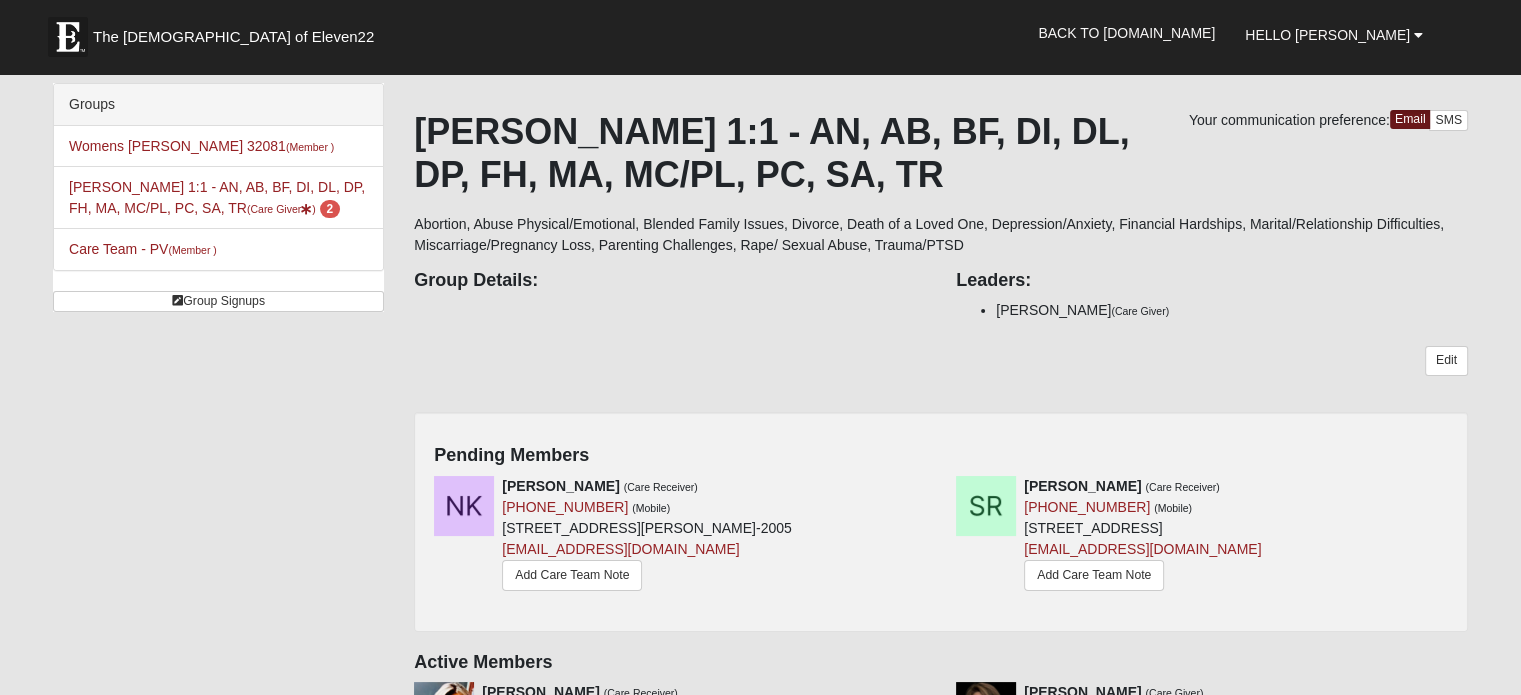 click on "Groups
Womens Roberts 32081  (Member        )
Tammy Taft 1:1 - AN, AB, BF, DI, DL, DP, FH, MA, MC/PL, PC, SA, TR  (Care Giver
)
2
Care Team - PV  (Member        )
Group Signups
Group Signups
Your communication preference:
Email SMS
Group Details:" at bounding box center [760, 491] 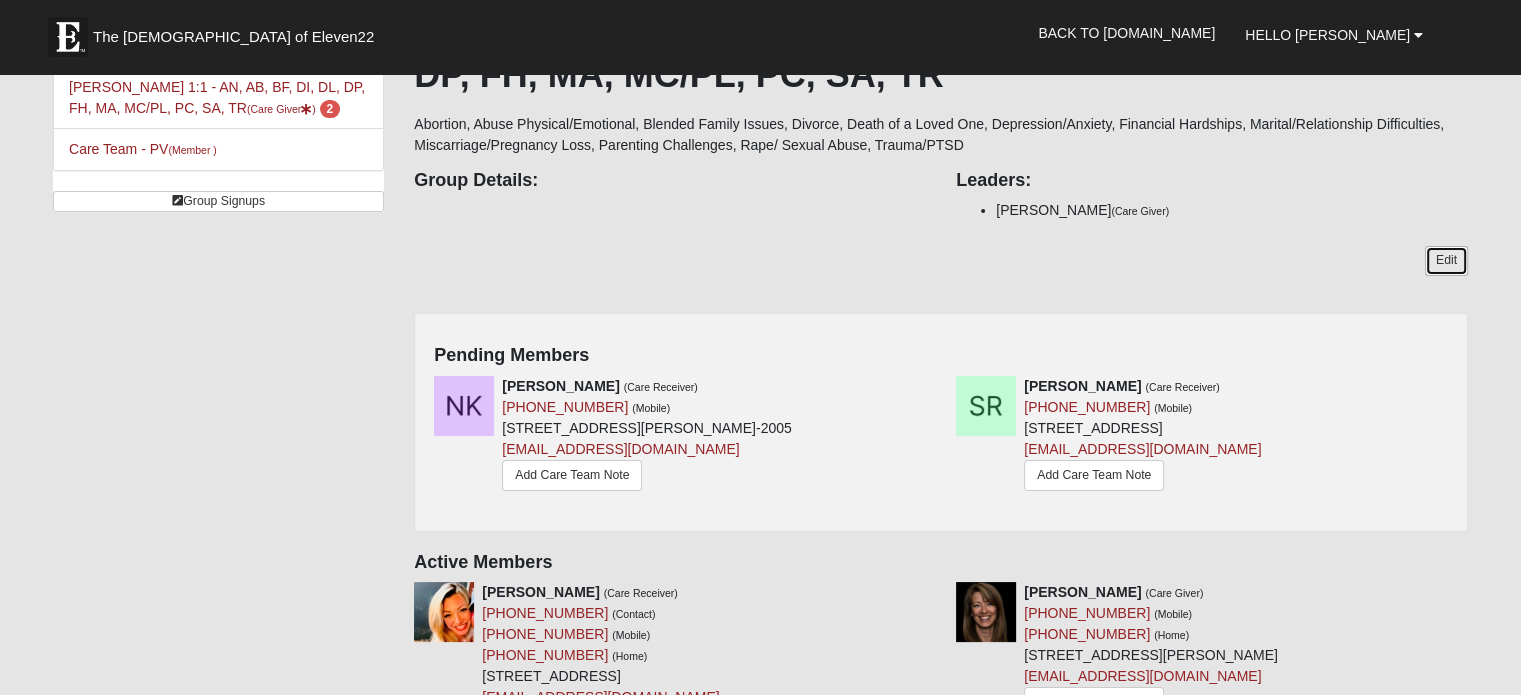 click on "Edit" at bounding box center [1446, 260] 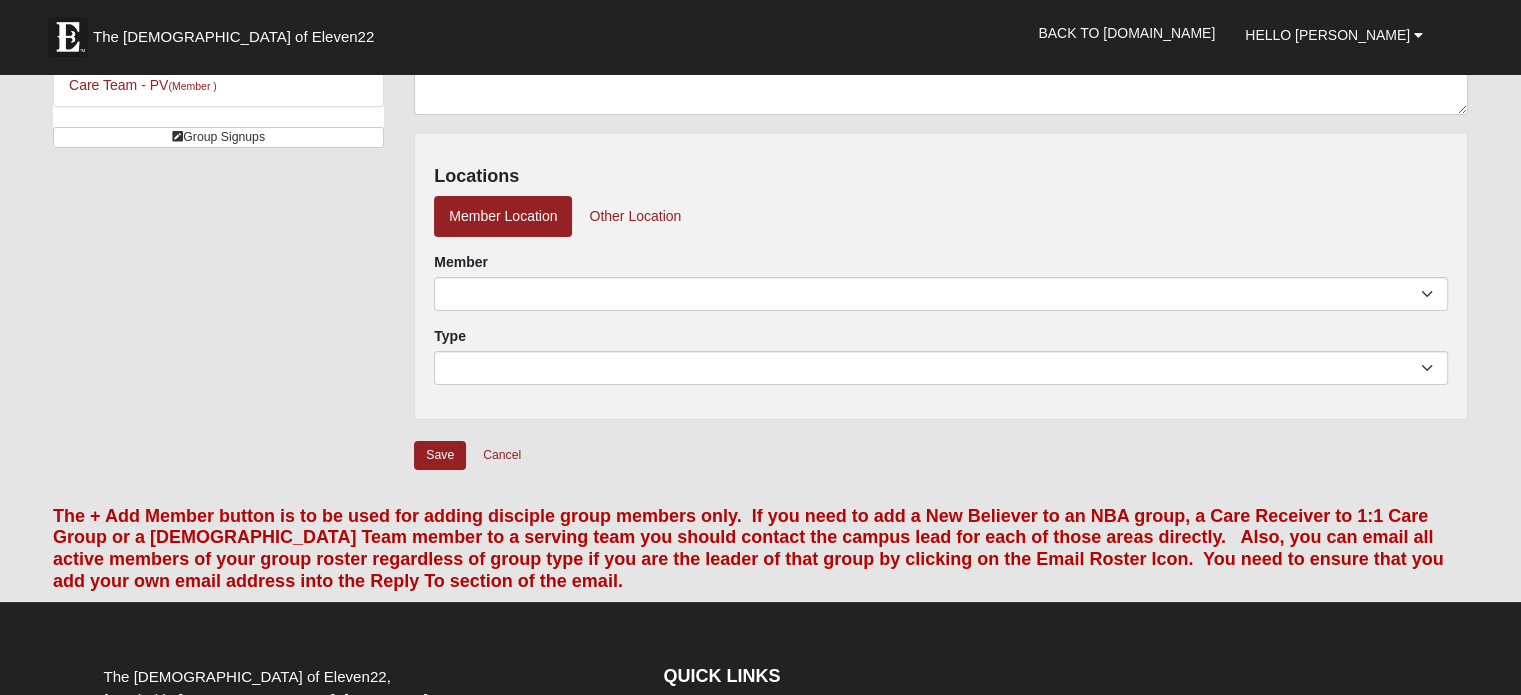 scroll, scrollTop: 0, scrollLeft: 0, axis: both 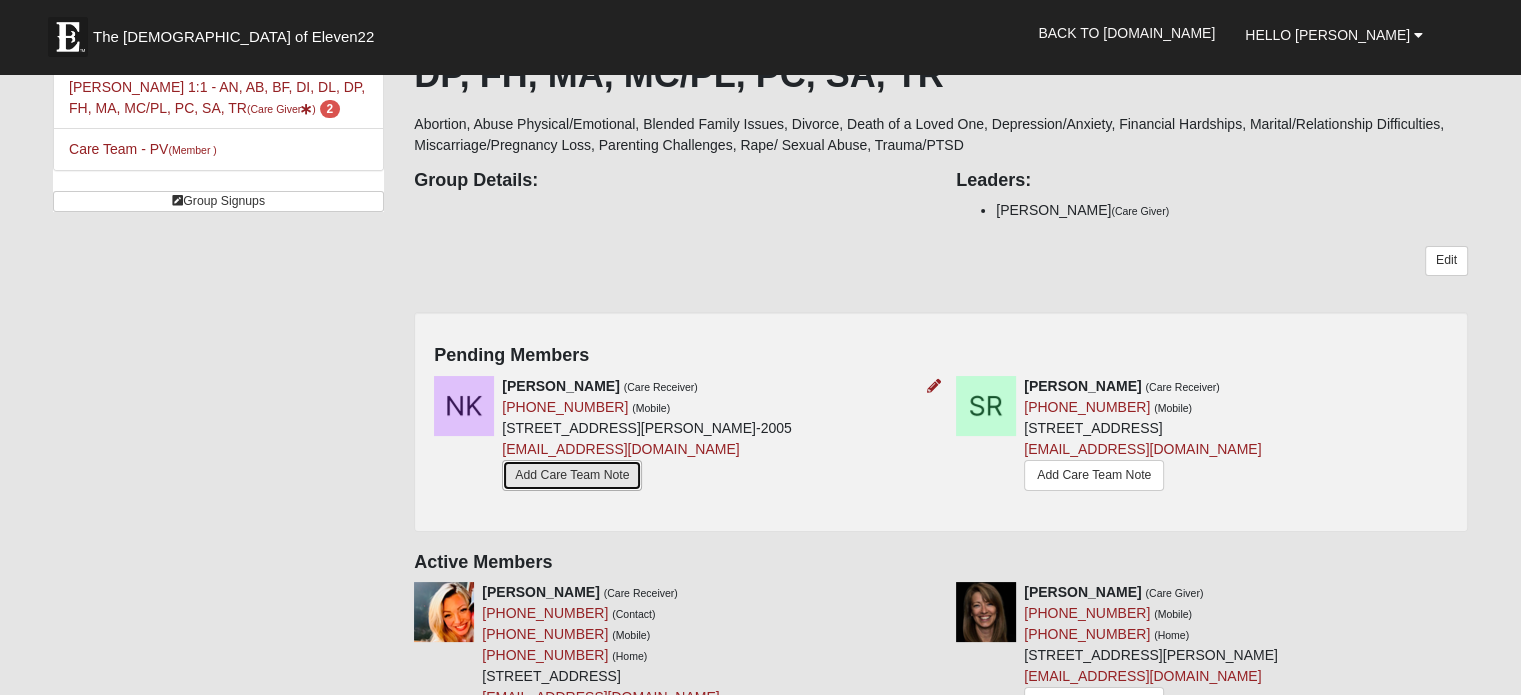 click on "Add Care Team Note" at bounding box center (572, 475) 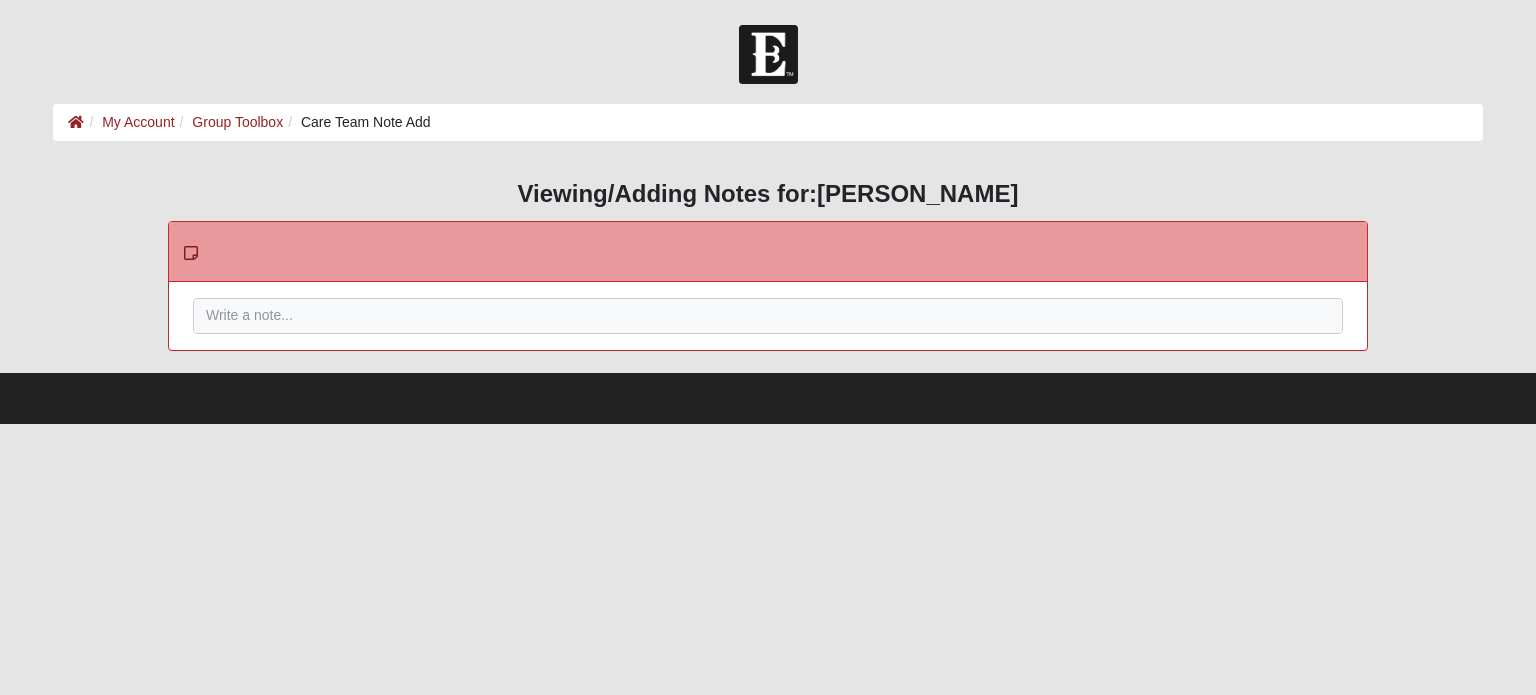 scroll, scrollTop: 0, scrollLeft: 0, axis: both 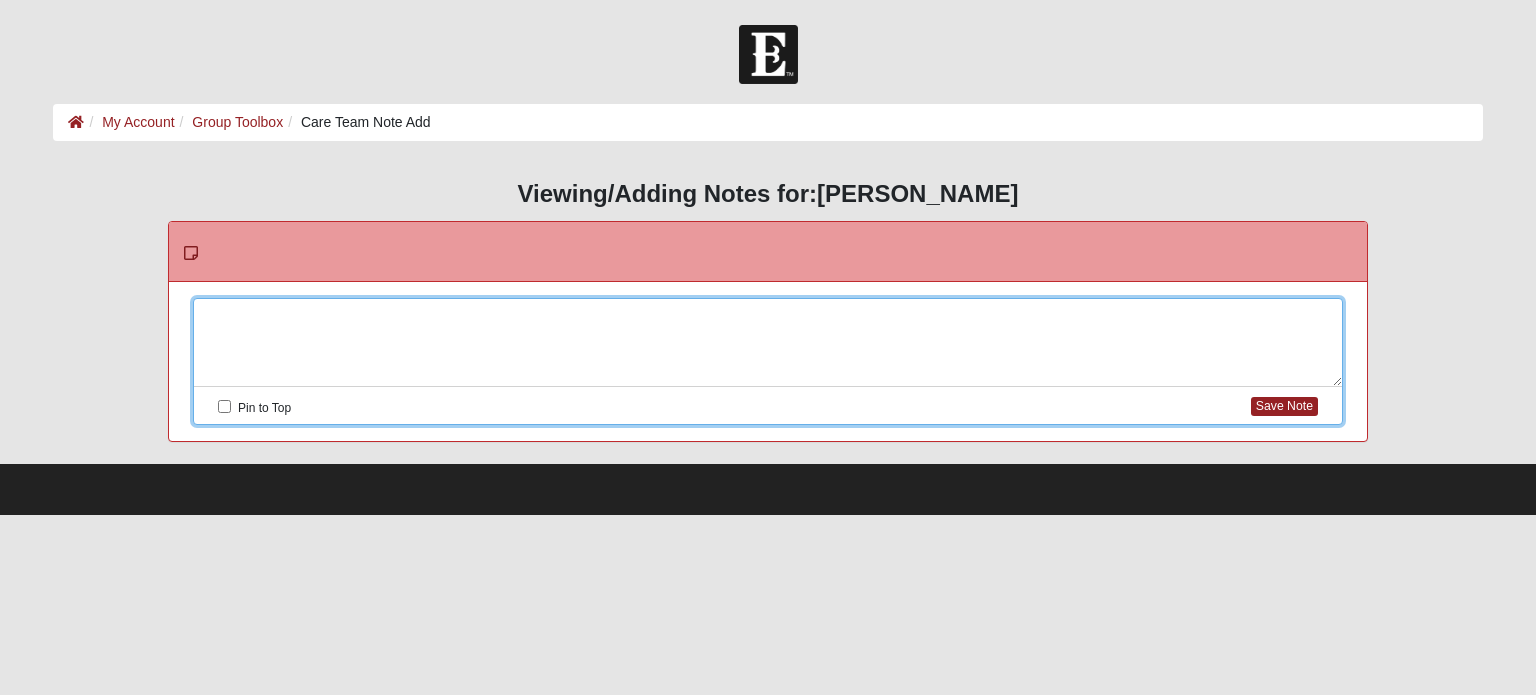 click at bounding box center (768, 343) 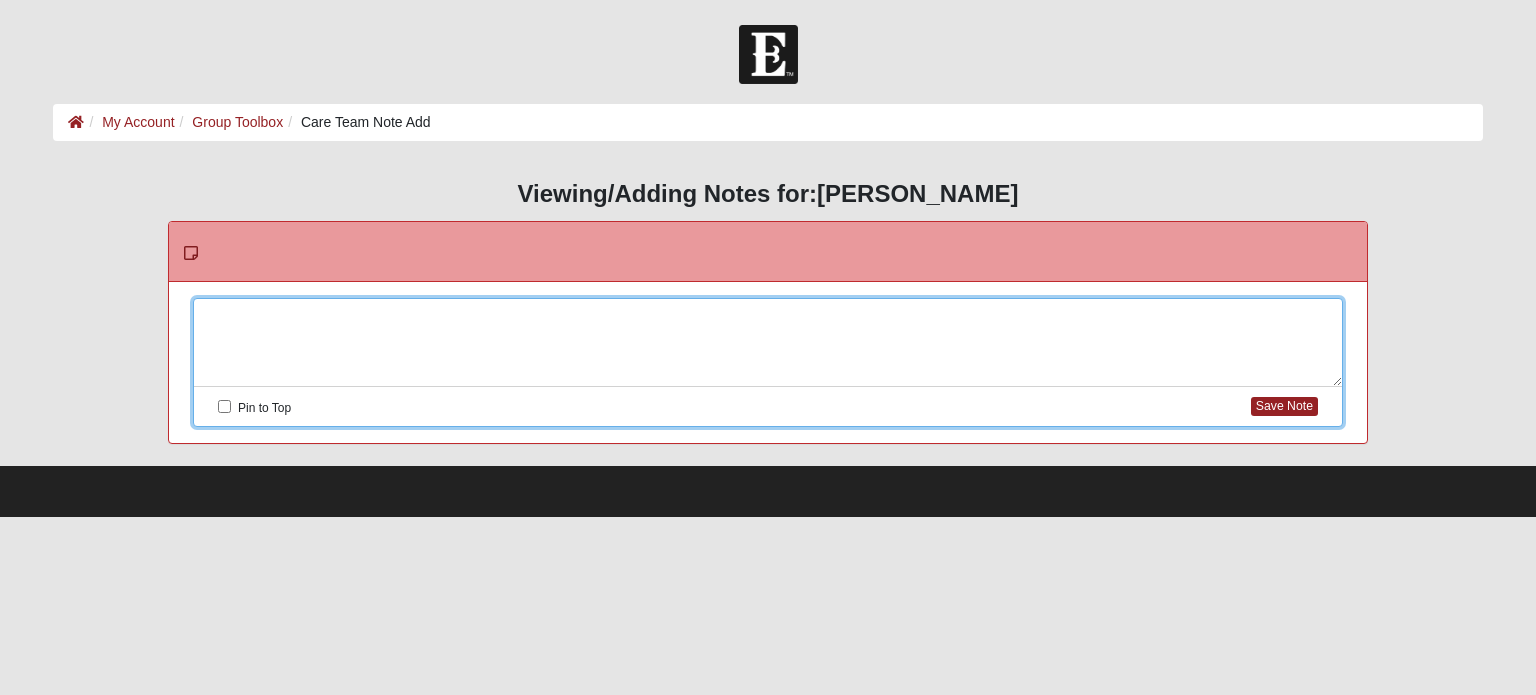 type 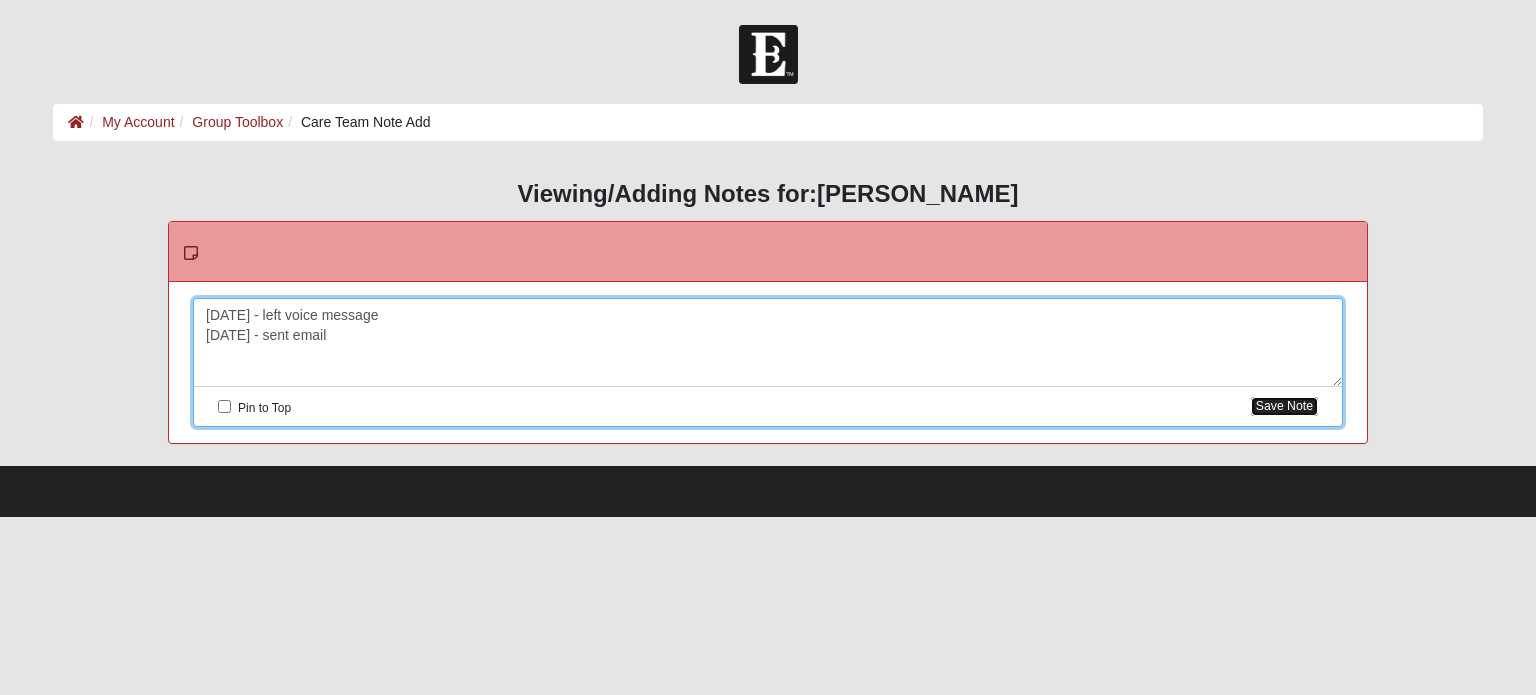 click on "Save Note" at bounding box center (1284, 406) 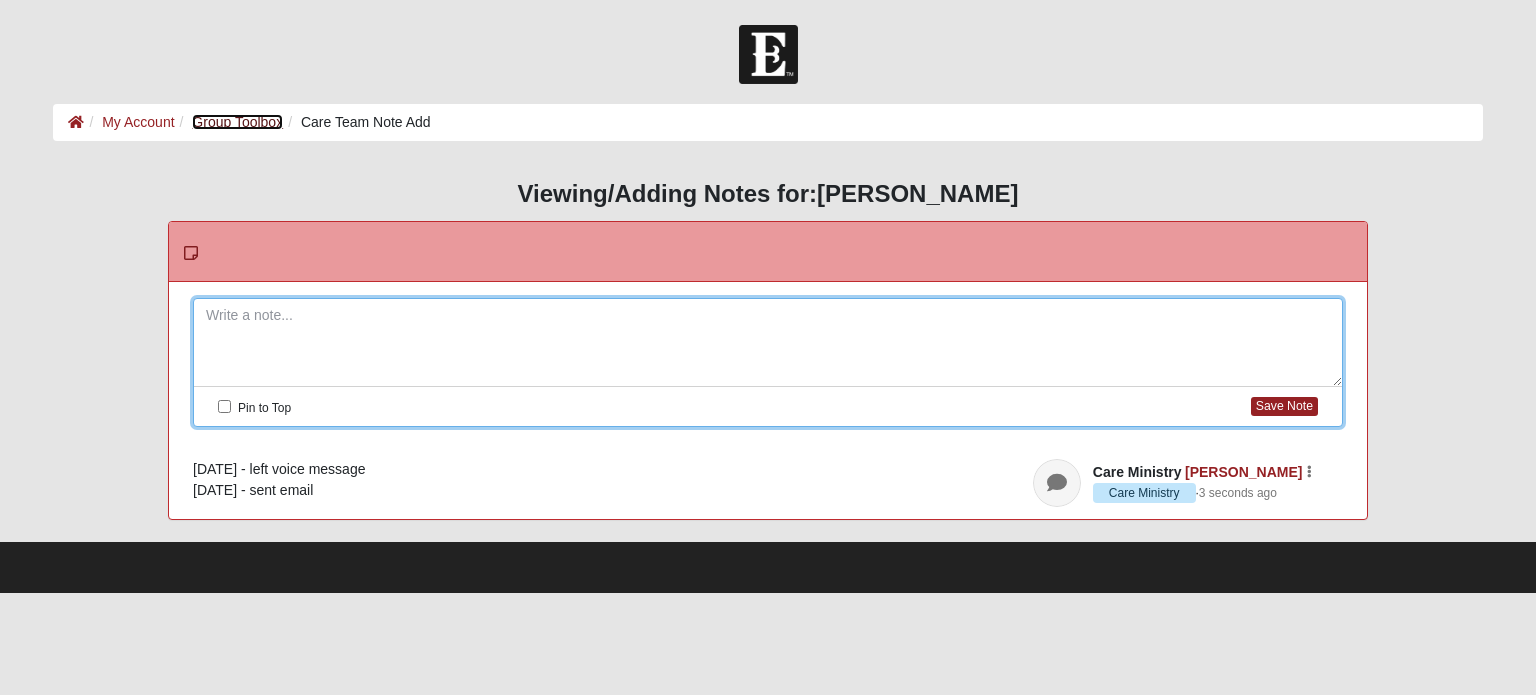click on "Group Toolbox" at bounding box center [237, 122] 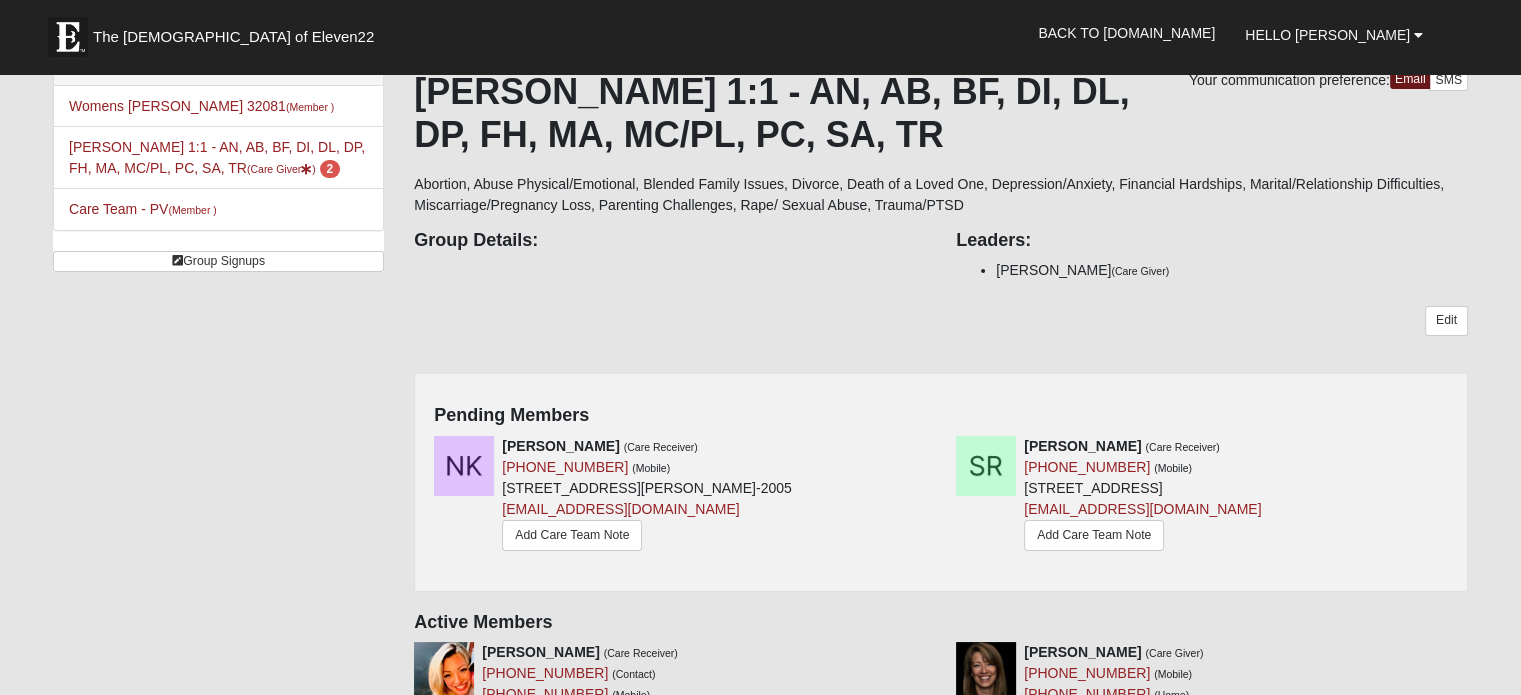 scroll, scrollTop: 0, scrollLeft: 0, axis: both 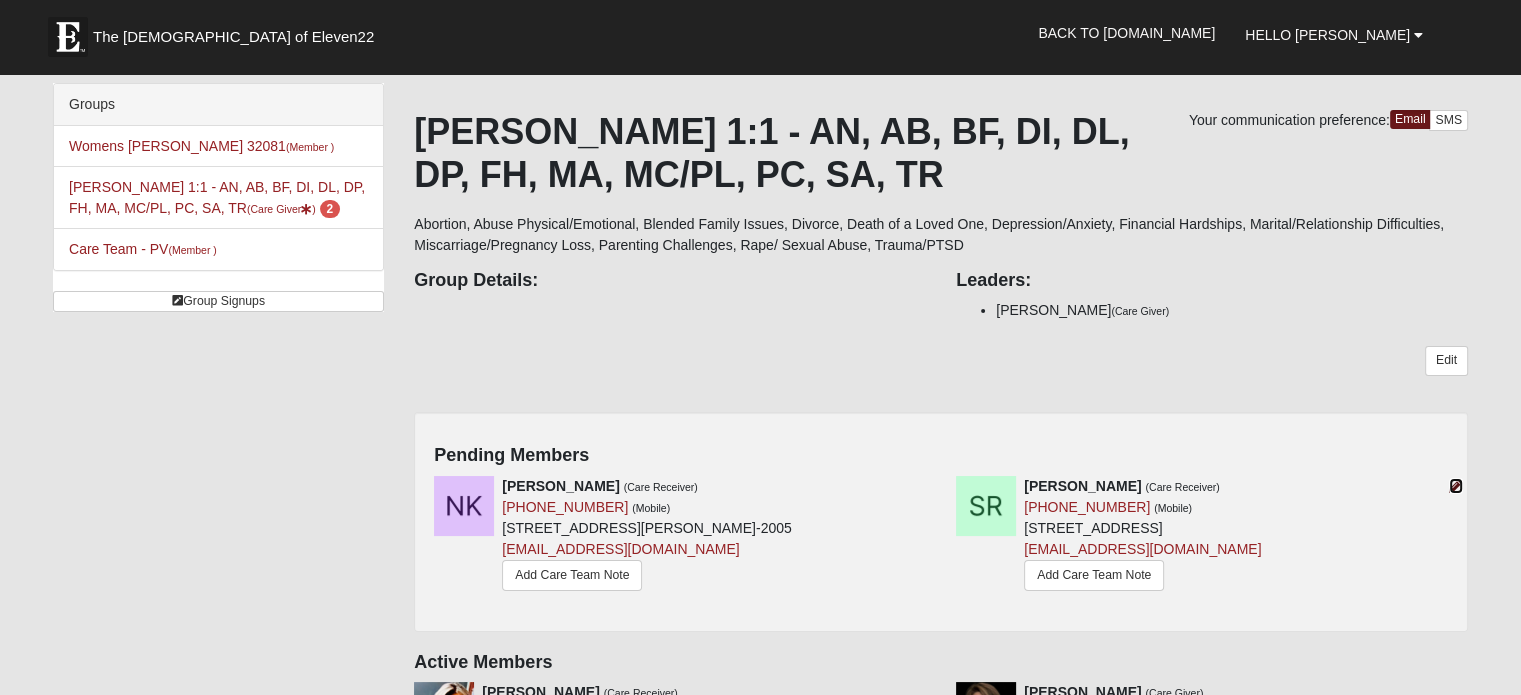 click at bounding box center (1456, 486) 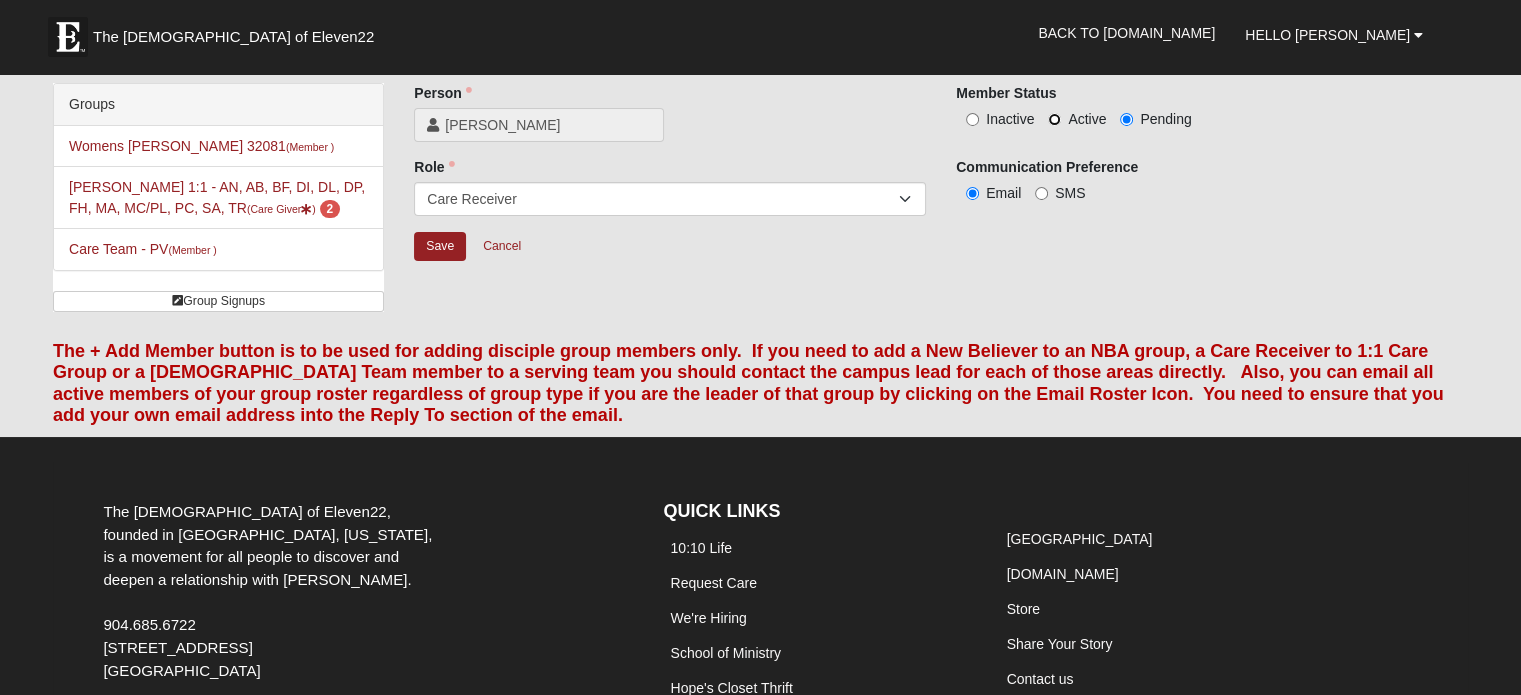 click on "Active" at bounding box center [1054, 119] 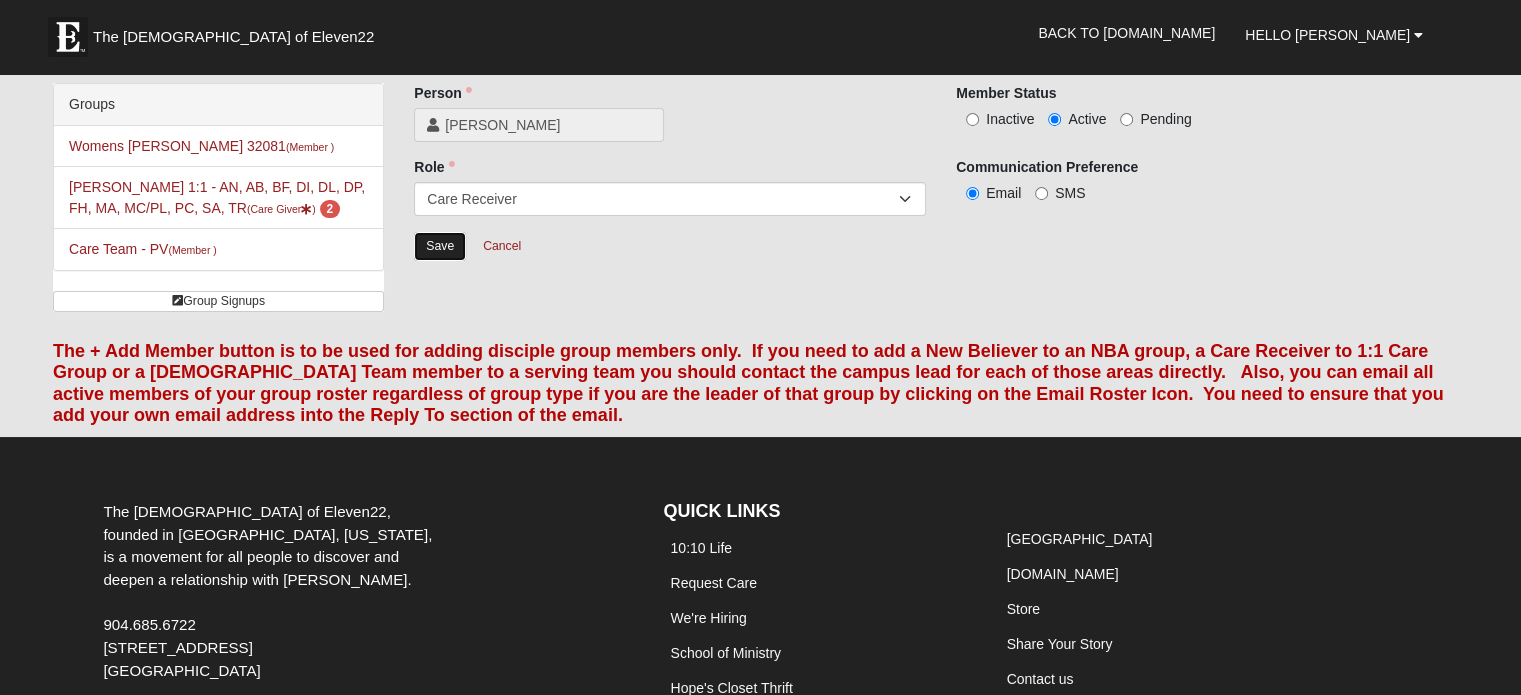 click on "Save" at bounding box center (440, 246) 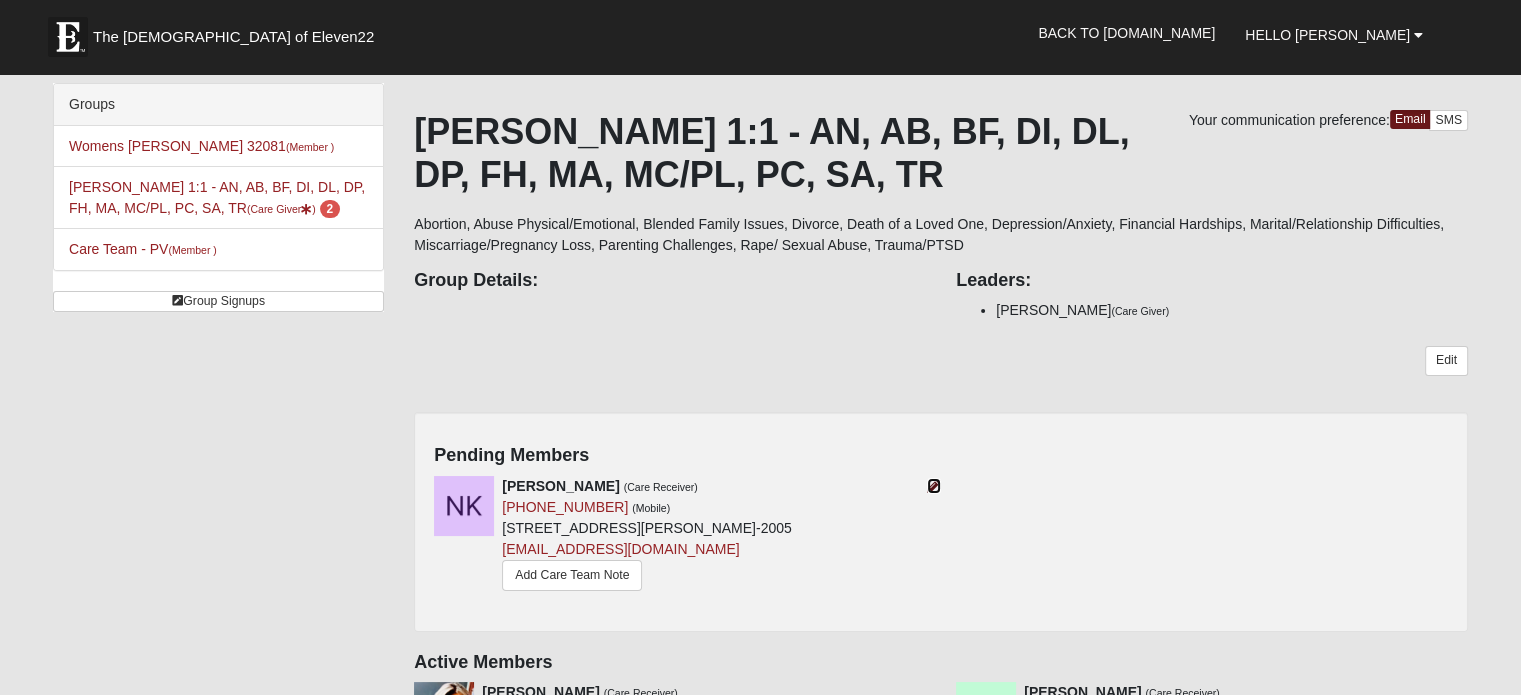 click at bounding box center [934, 486] 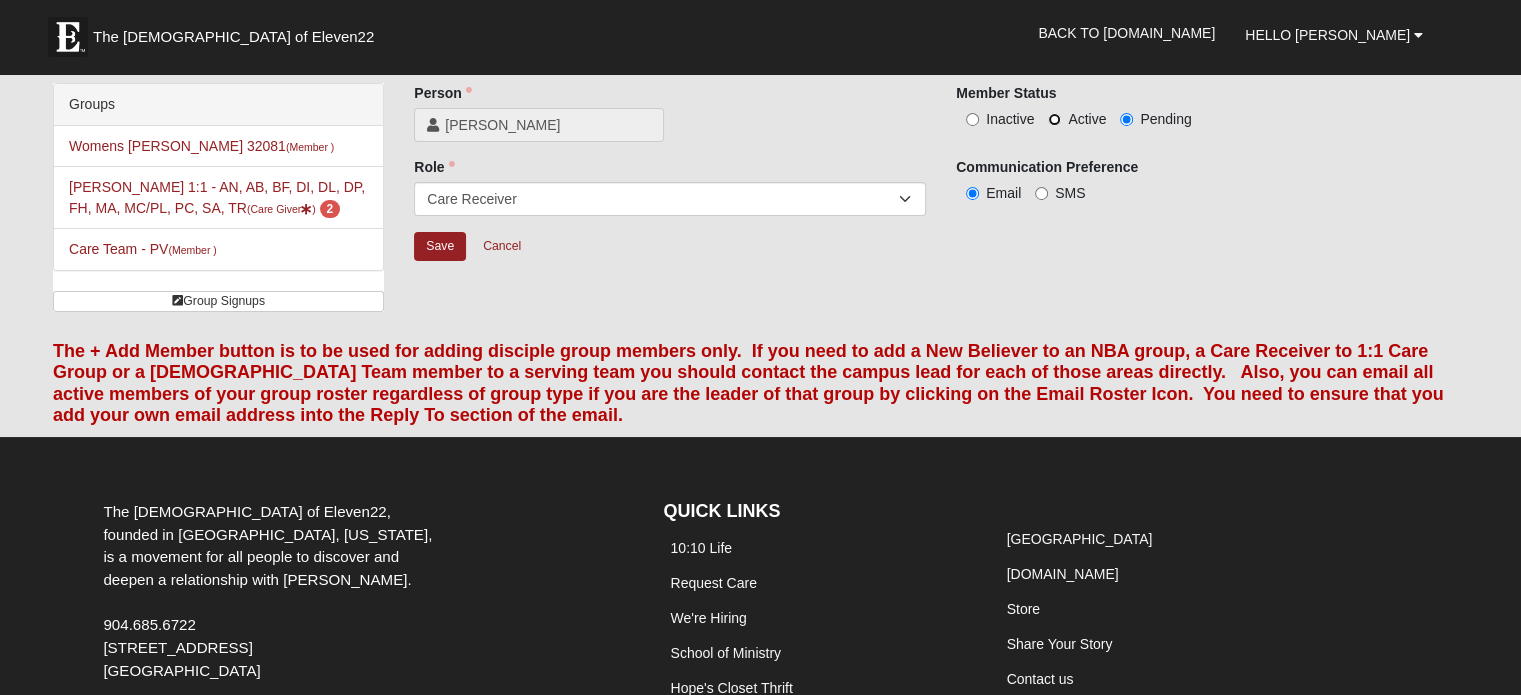 click on "Active" at bounding box center (1054, 119) 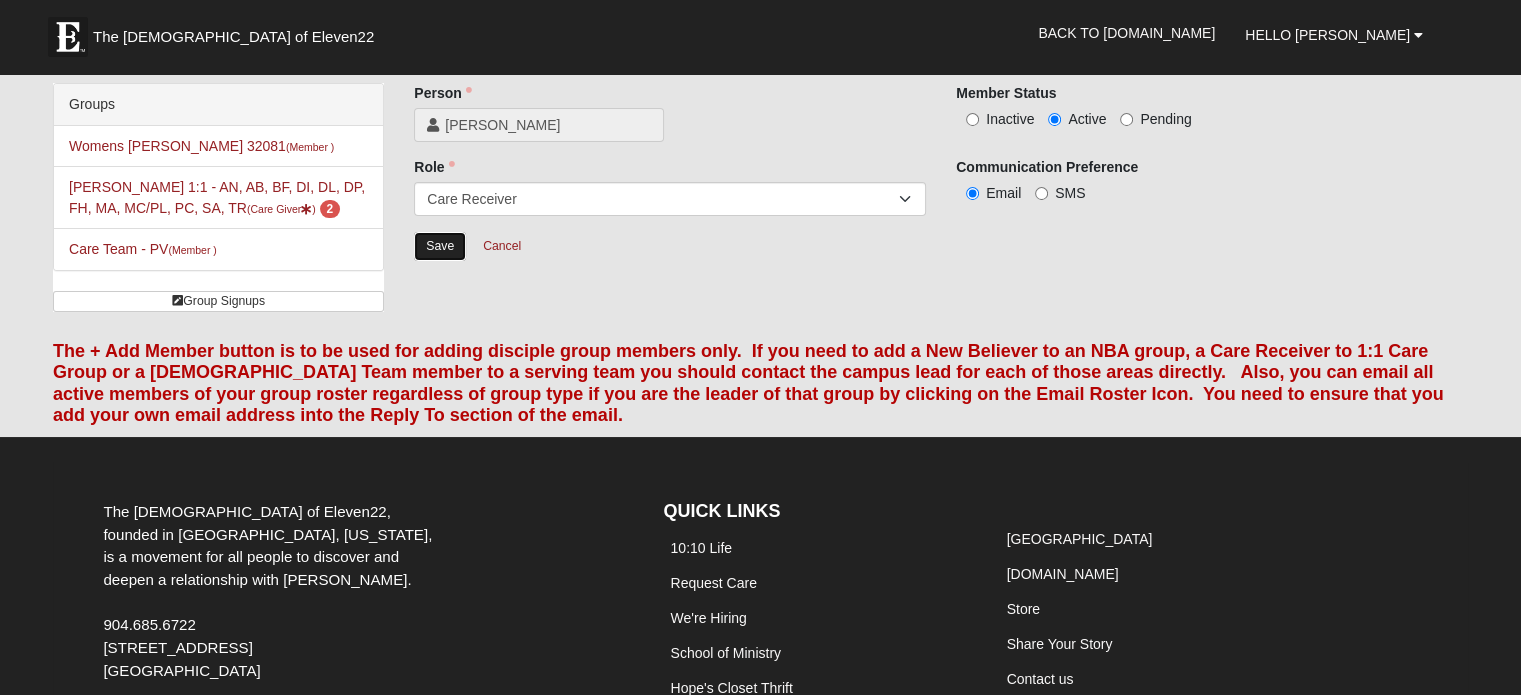 click on "Save" at bounding box center [440, 246] 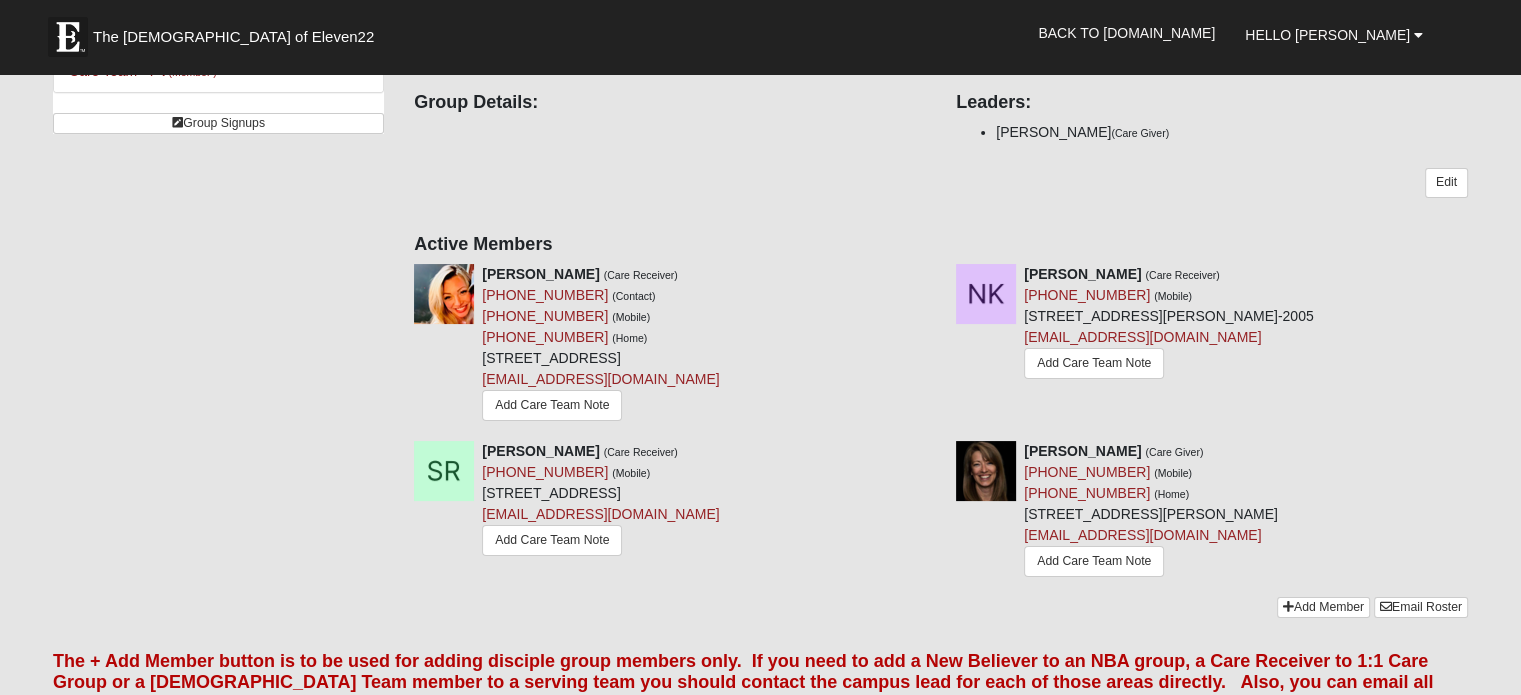 scroll, scrollTop: 200, scrollLeft: 0, axis: vertical 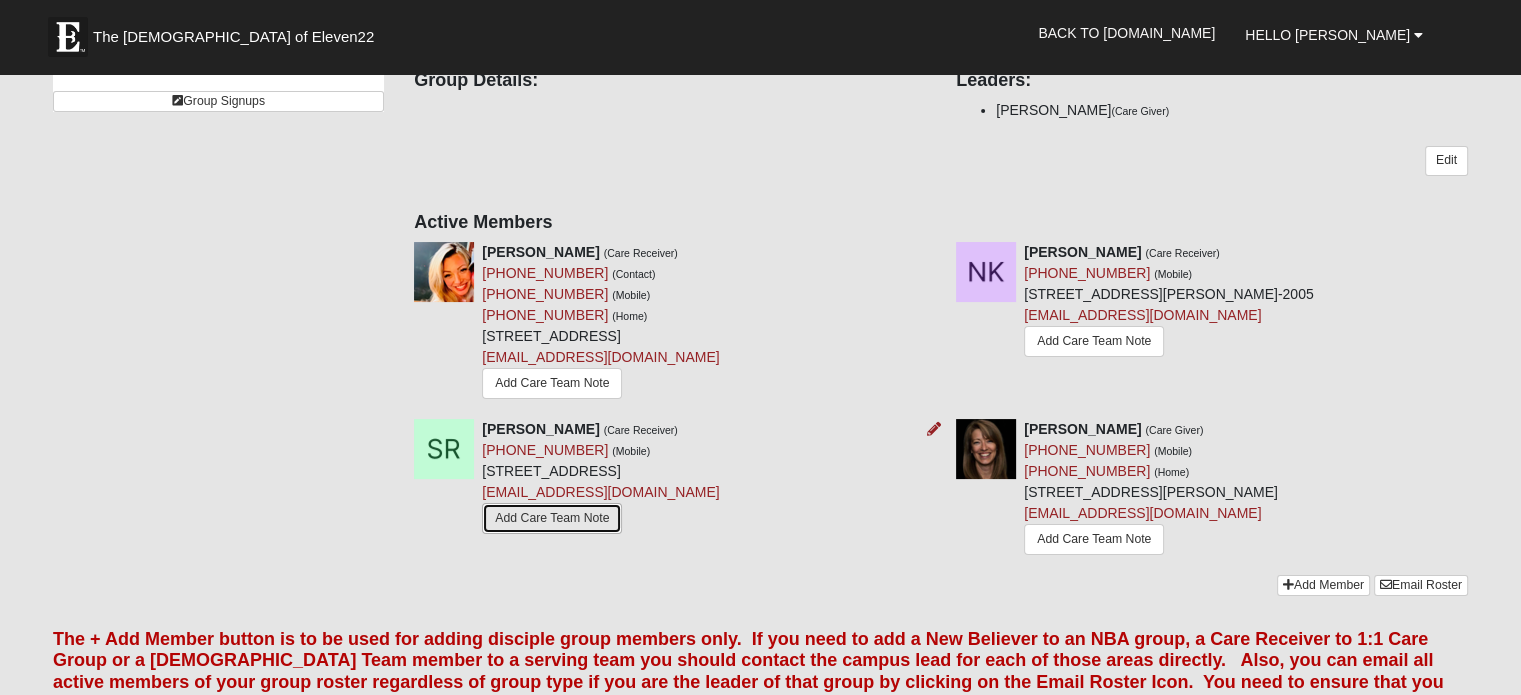 click on "Add Care Team Note" at bounding box center [552, 518] 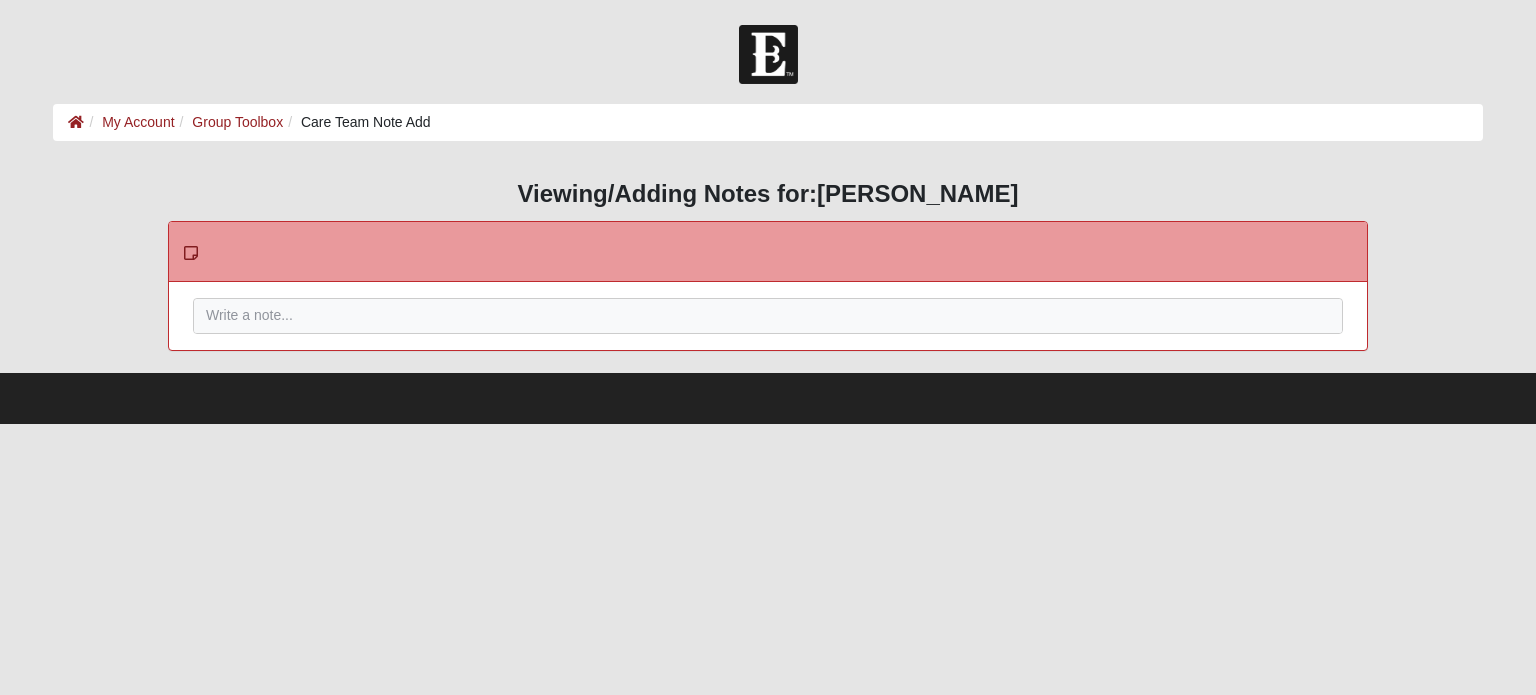 scroll, scrollTop: 0, scrollLeft: 0, axis: both 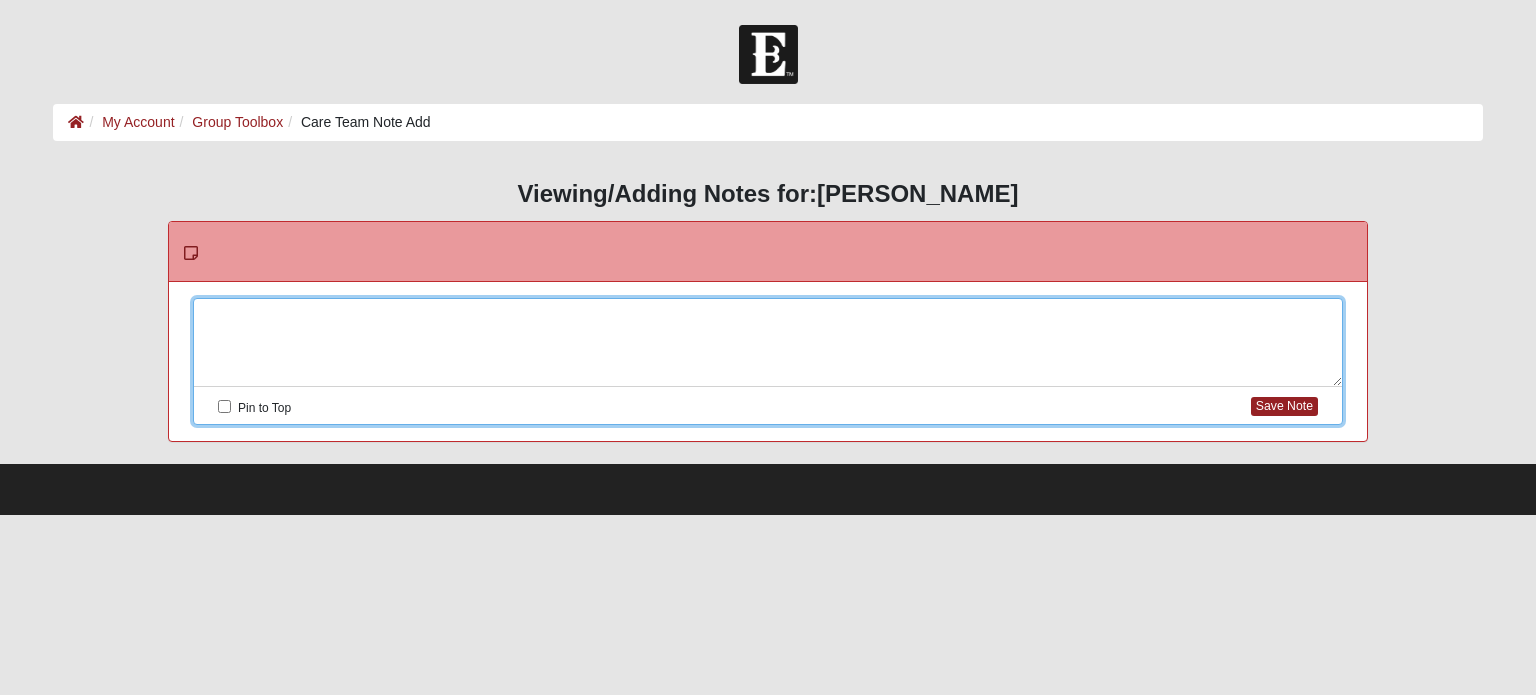 click at bounding box center (768, 343) 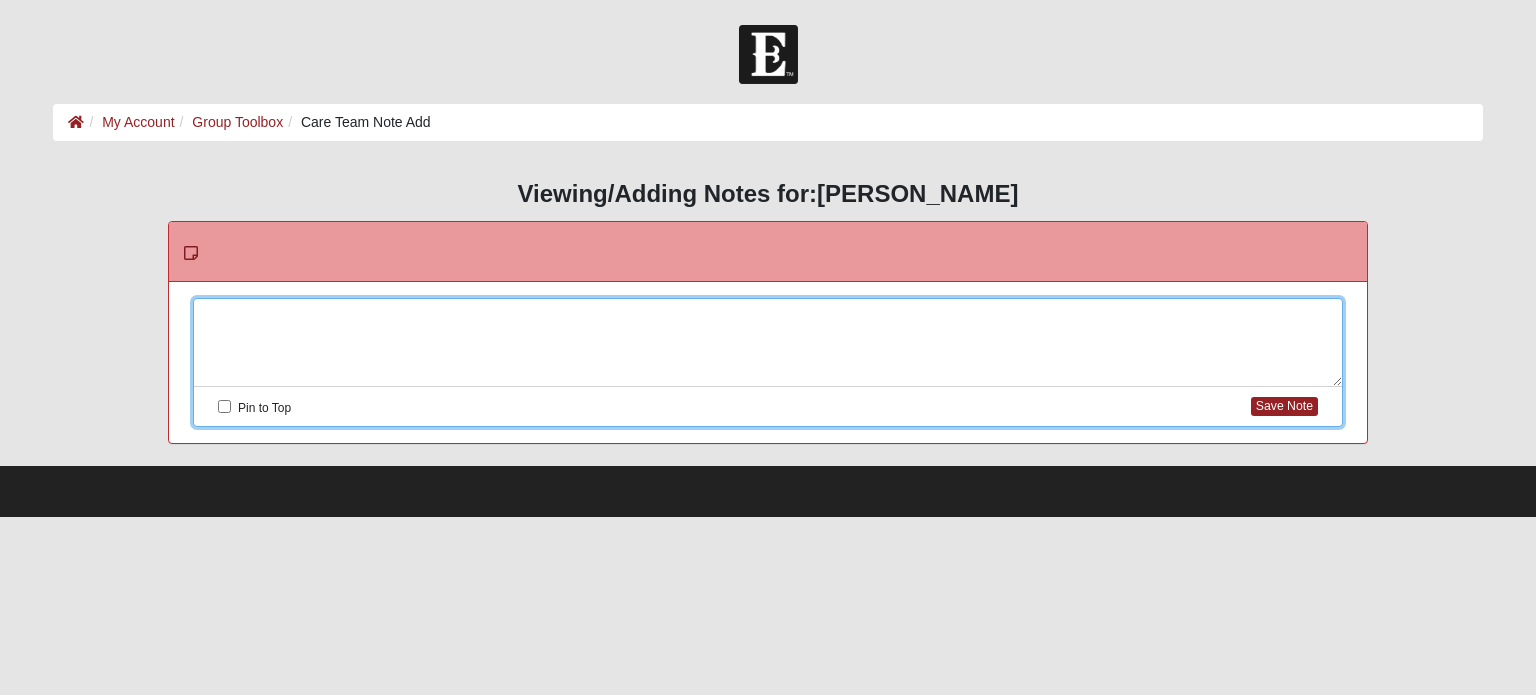 type 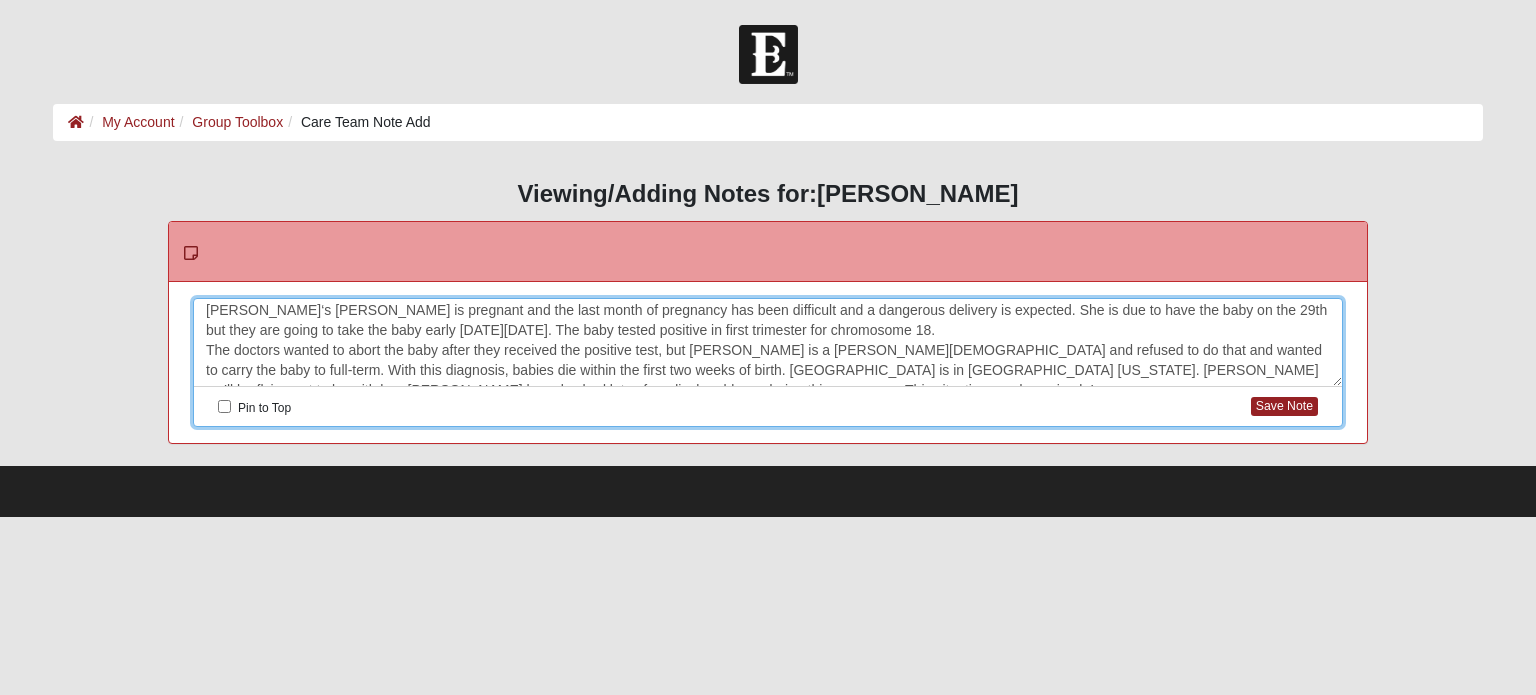scroll, scrollTop: 0, scrollLeft: 0, axis: both 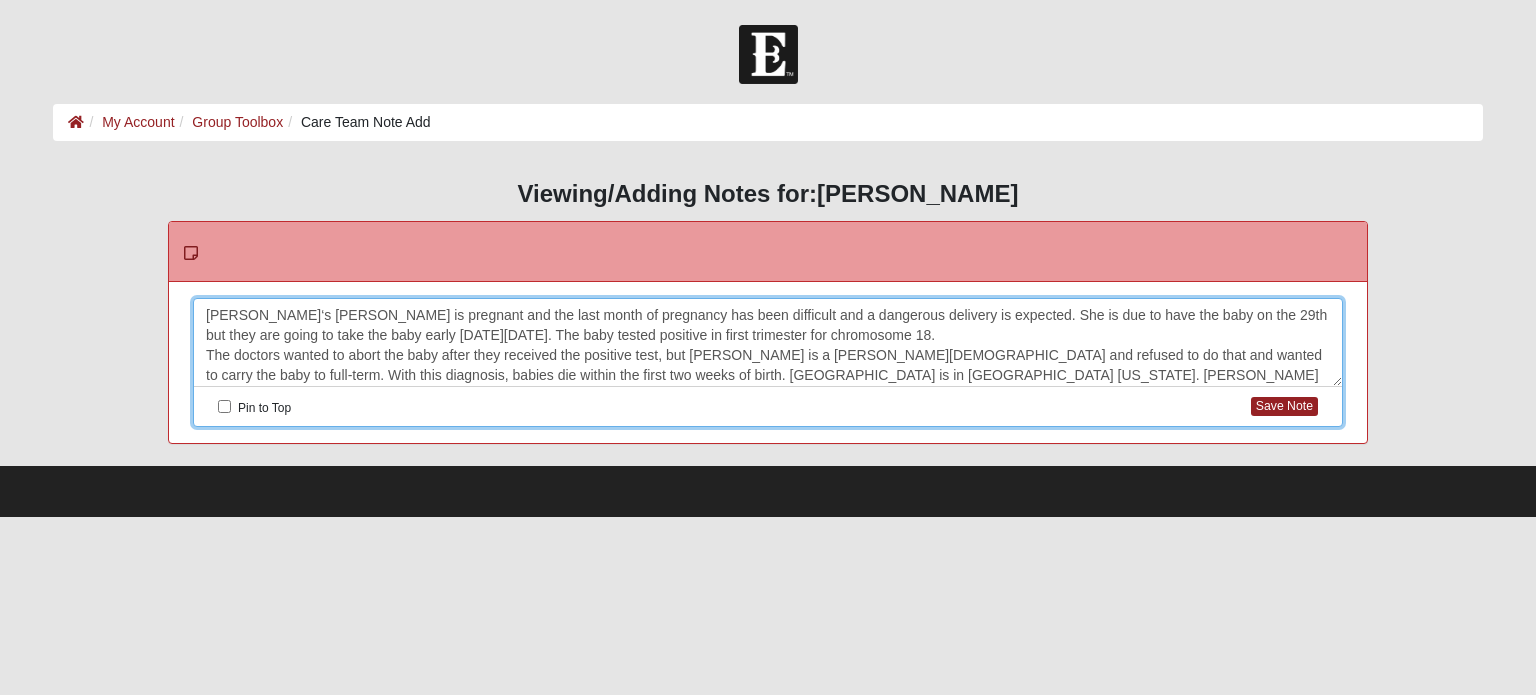 click on "[PERSON_NAME]‘s [PERSON_NAME] is pregnant and the last month of pregnancy has been difficult and a dangerous delivery is expected. She is due to have the baby on the 29th but they are going to take the baby early [DATE][DATE]. The baby tested positive in first trimester for chromosome 18.
The doctors wanted to abort the baby after they received the positive test, but [PERSON_NAME] is a [PERSON_NAME][DEMOGRAPHIC_DATA] and refused to do that and wanted to carry the baby to full-term. With this diagnosis, babies die within the first two weeks of birth. [GEOGRAPHIC_DATA] is in [GEOGRAPHIC_DATA] [US_STATE]. [PERSON_NAME] we’ll be flying out to be with her. [PERSON_NAME] has also had lots of medical problems during this pregnancy. This situation needs a miracle!" at bounding box center (768, 343) 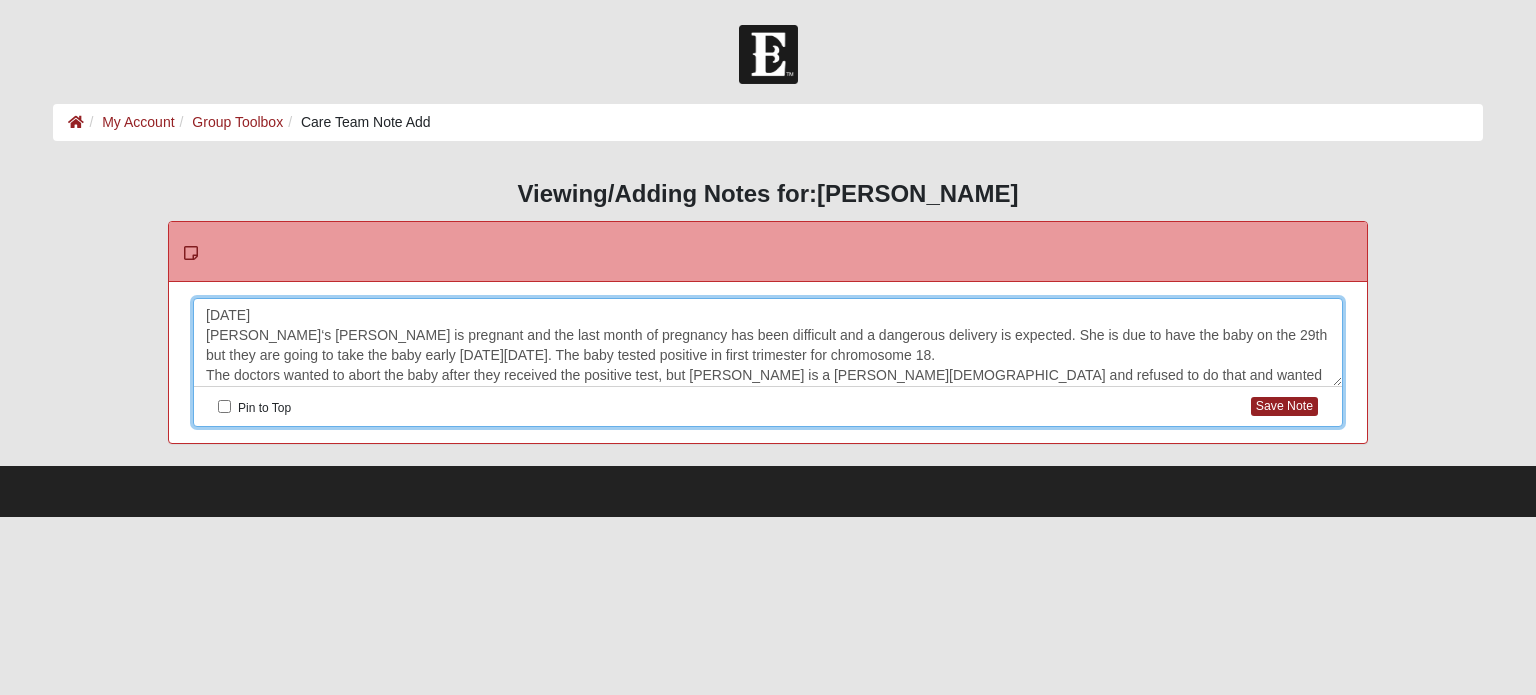 click on "7.14.2026
Sharol‘s niece Dara is pregnant and the last month of pregnancy has been difficult and a dangerous delivery is expected. She is due to have the baby on the 29th but they are going to take the baby early on Sunday, July 20. The baby tested positive in first trimester for chromosome 18.
The doctors wanted to abort the baby after they received the positive test, but Dara is a strong Christian and refused to do that and wanted to carry the baby to full-term. With this diagnosis, babies die within the first two weeks of birth. Dara is in Orange County California. Sharol we’ll be flying out to be with her. Dara has also had lots of medical problems during this pregnancy. This situation needs a miracle!" at bounding box center [768, 343] 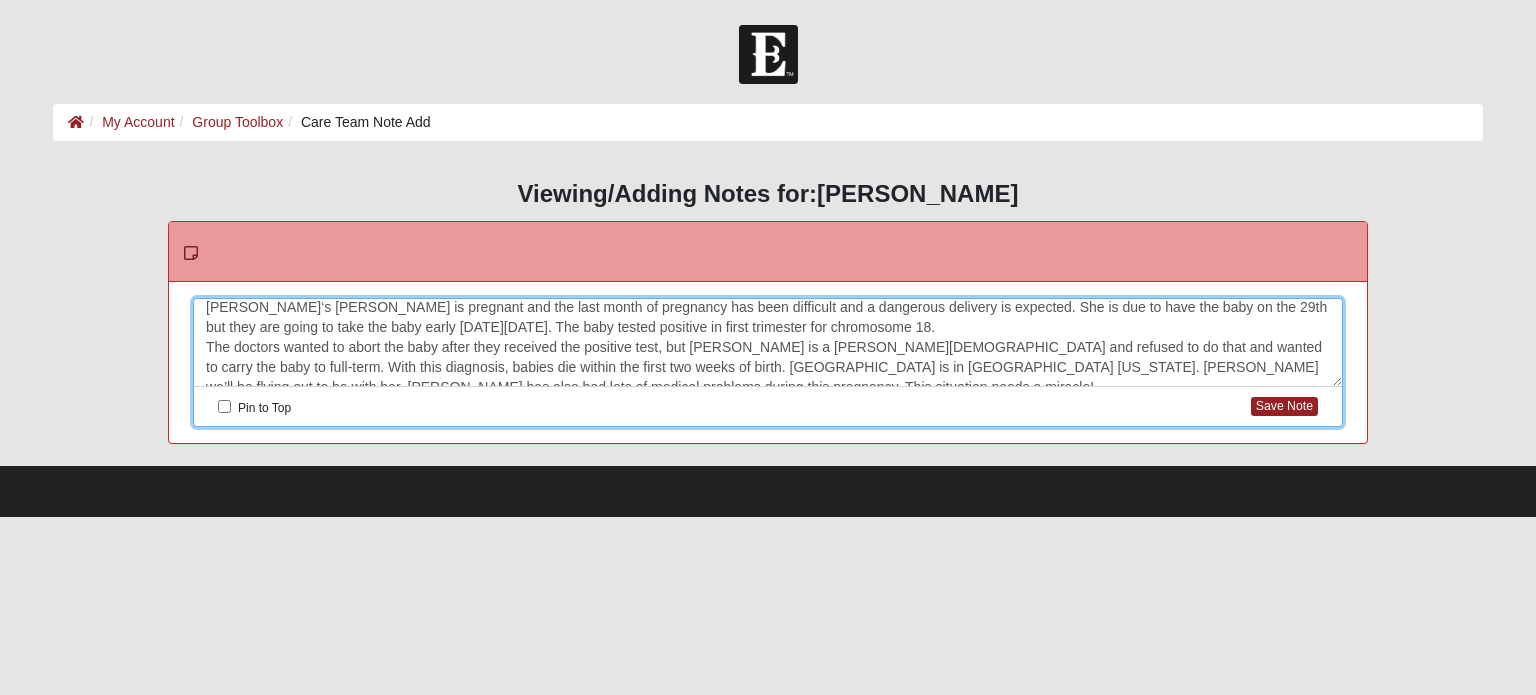 scroll, scrollTop: 44, scrollLeft: 0, axis: vertical 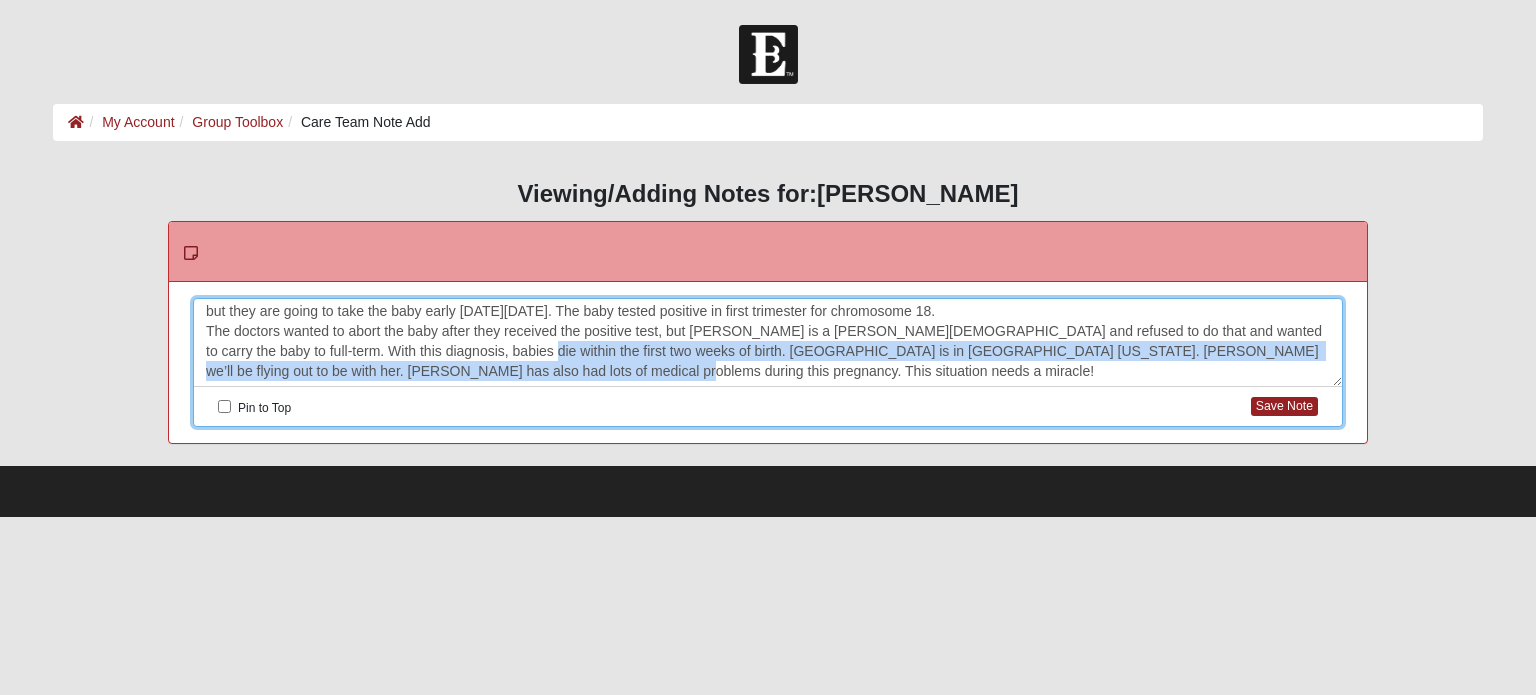 drag, startPoint x: 565, startPoint y: 364, endPoint x: 481, endPoint y: 358, distance: 84.21401 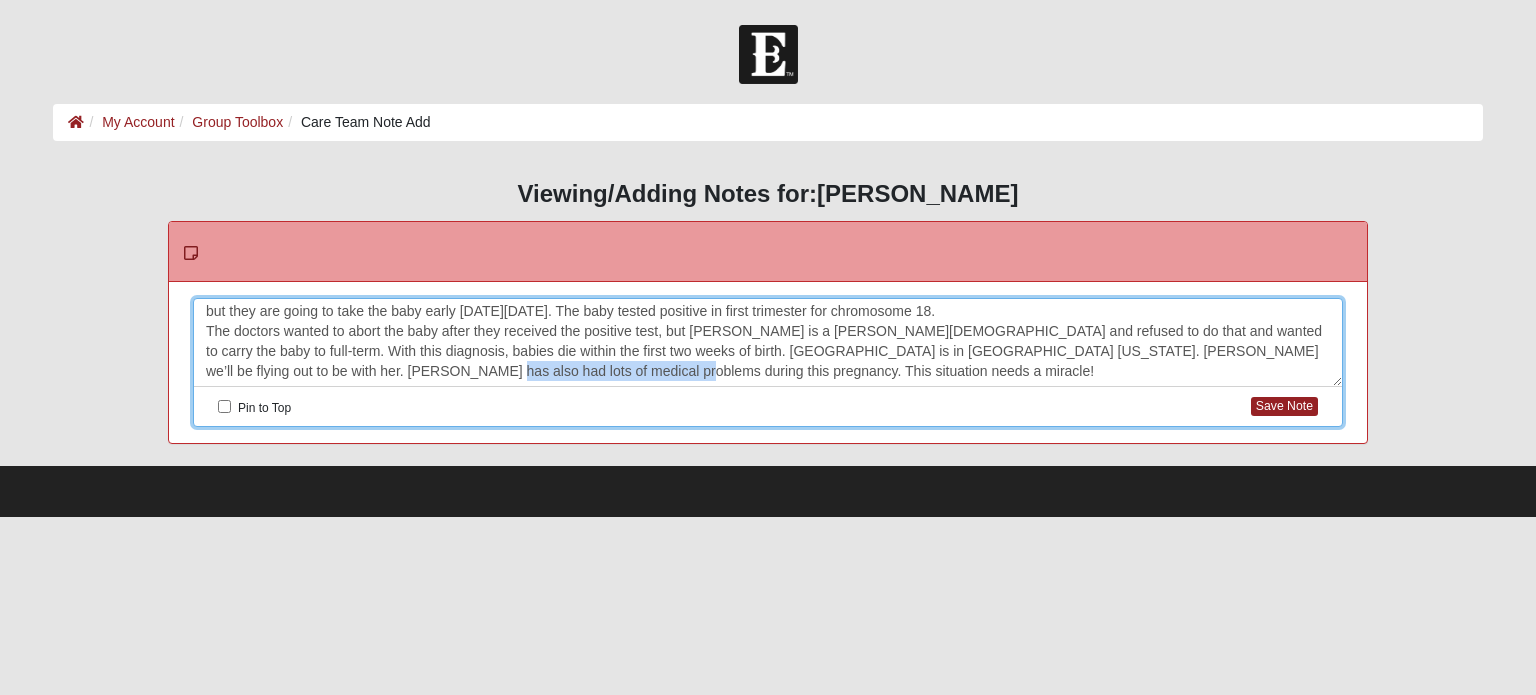 drag, startPoint x: 568, startPoint y: 374, endPoint x: 348, endPoint y: 368, distance: 220.0818 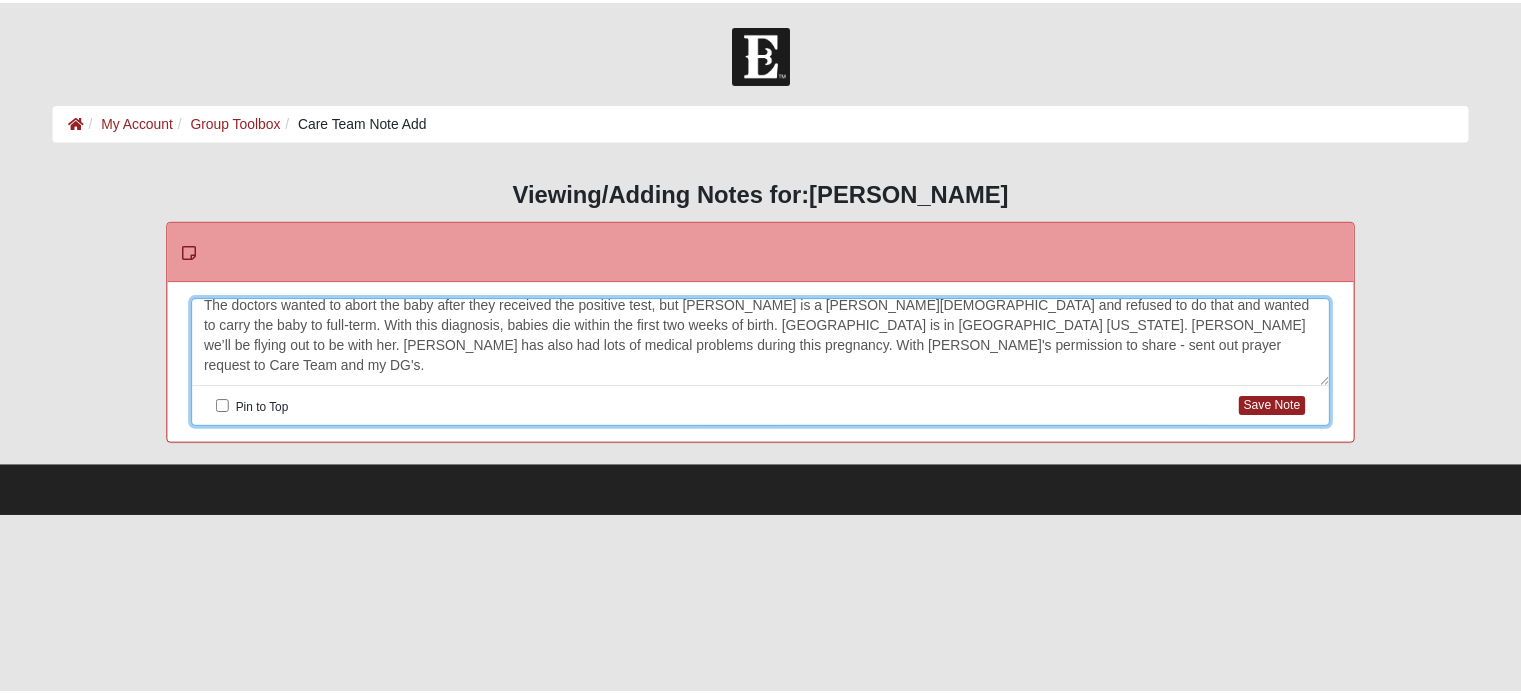 scroll, scrollTop: 84, scrollLeft: 0, axis: vertical 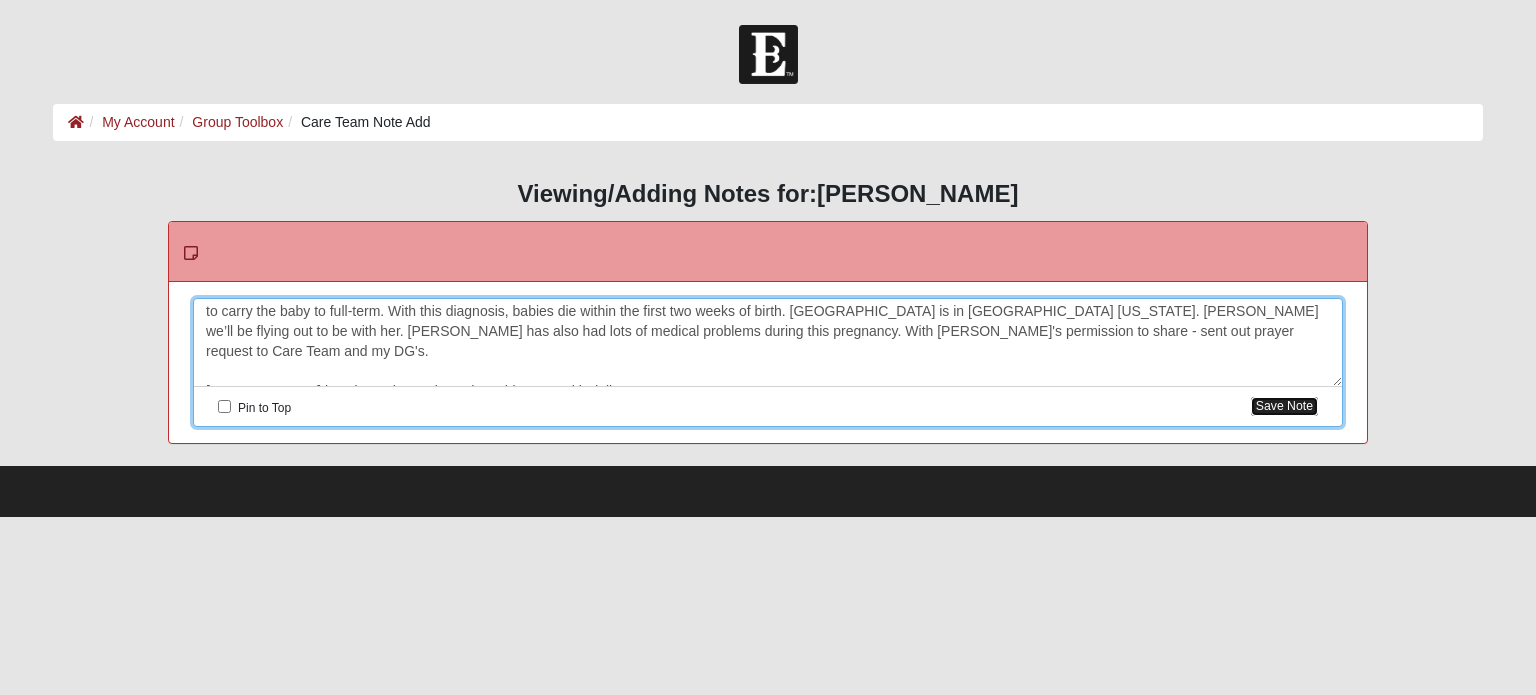 click on "Save Note" at bounding box center [1284, 406] 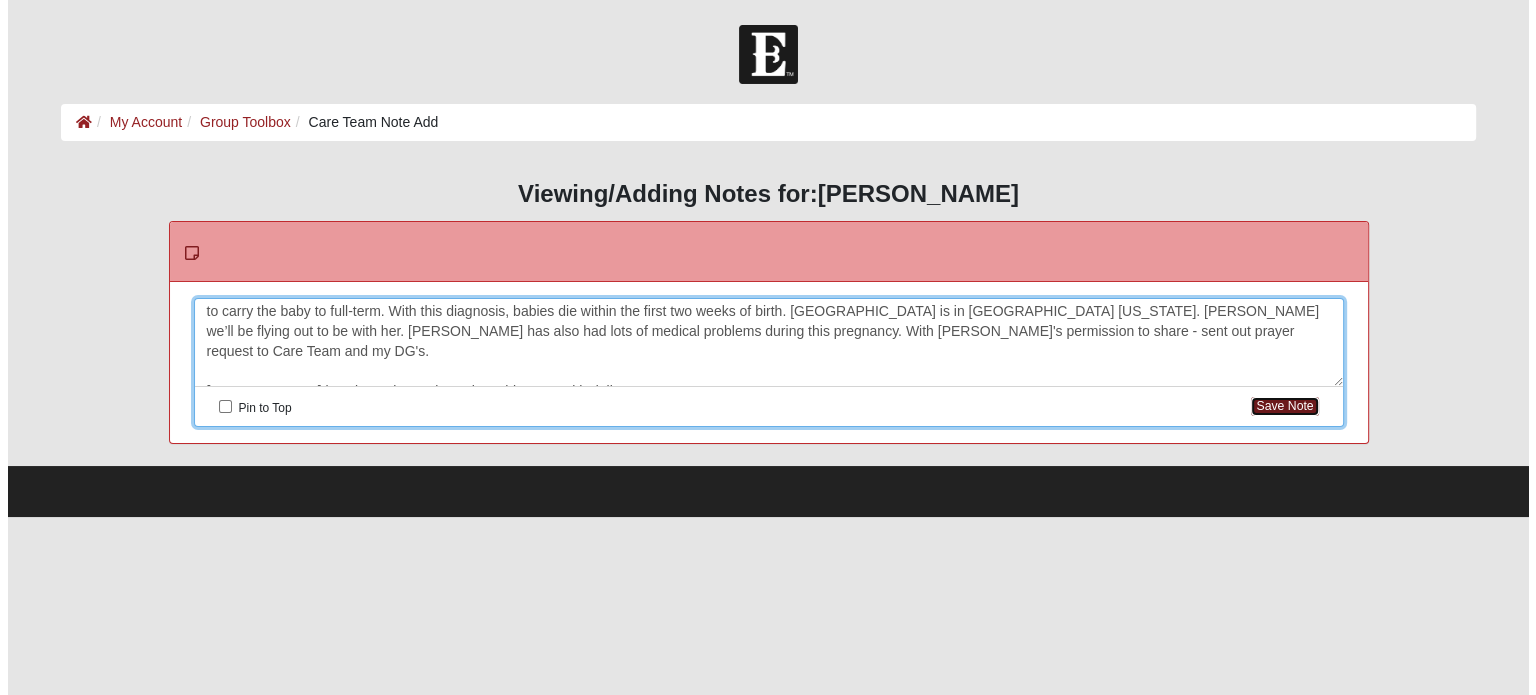 scroll, scrollTop: 0, scrollLeft: 0, axis: both 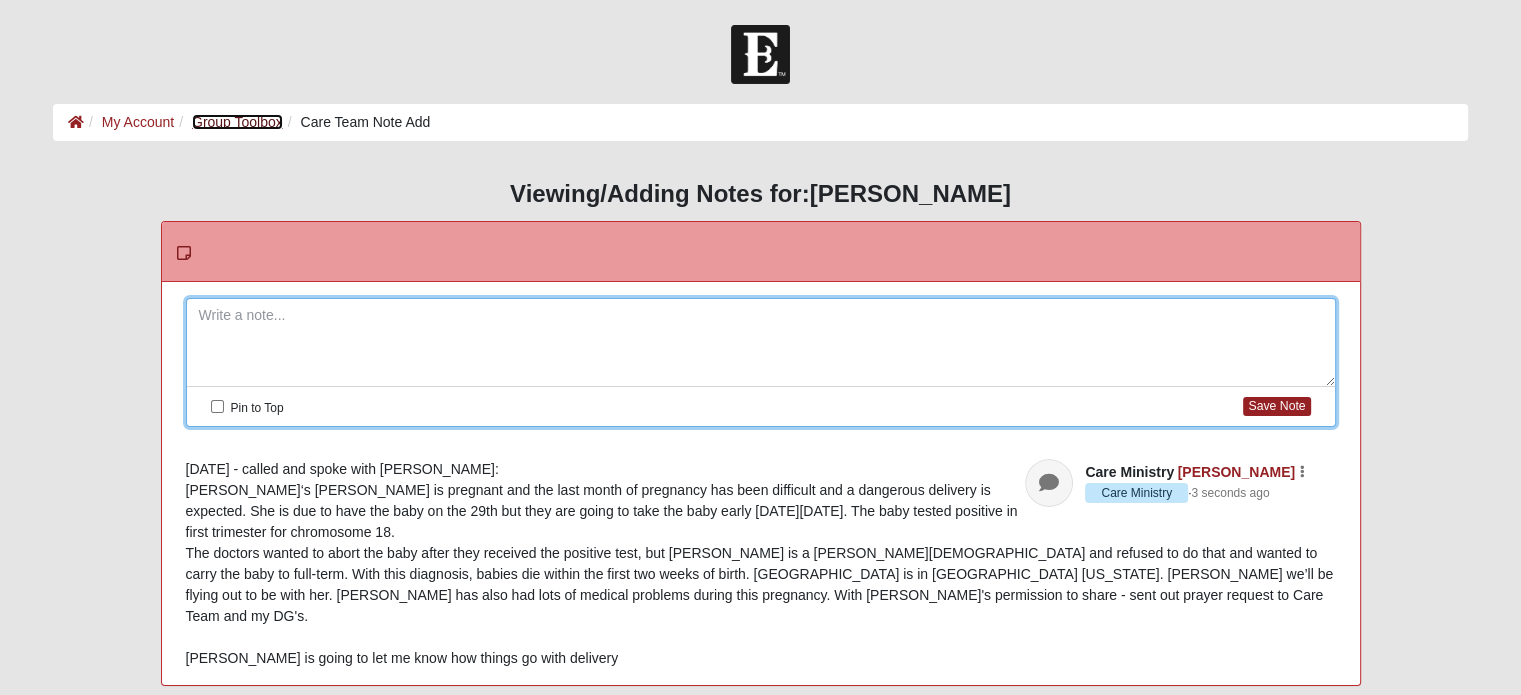 click on "Group Toolbox" at bounding box center [237, 122] 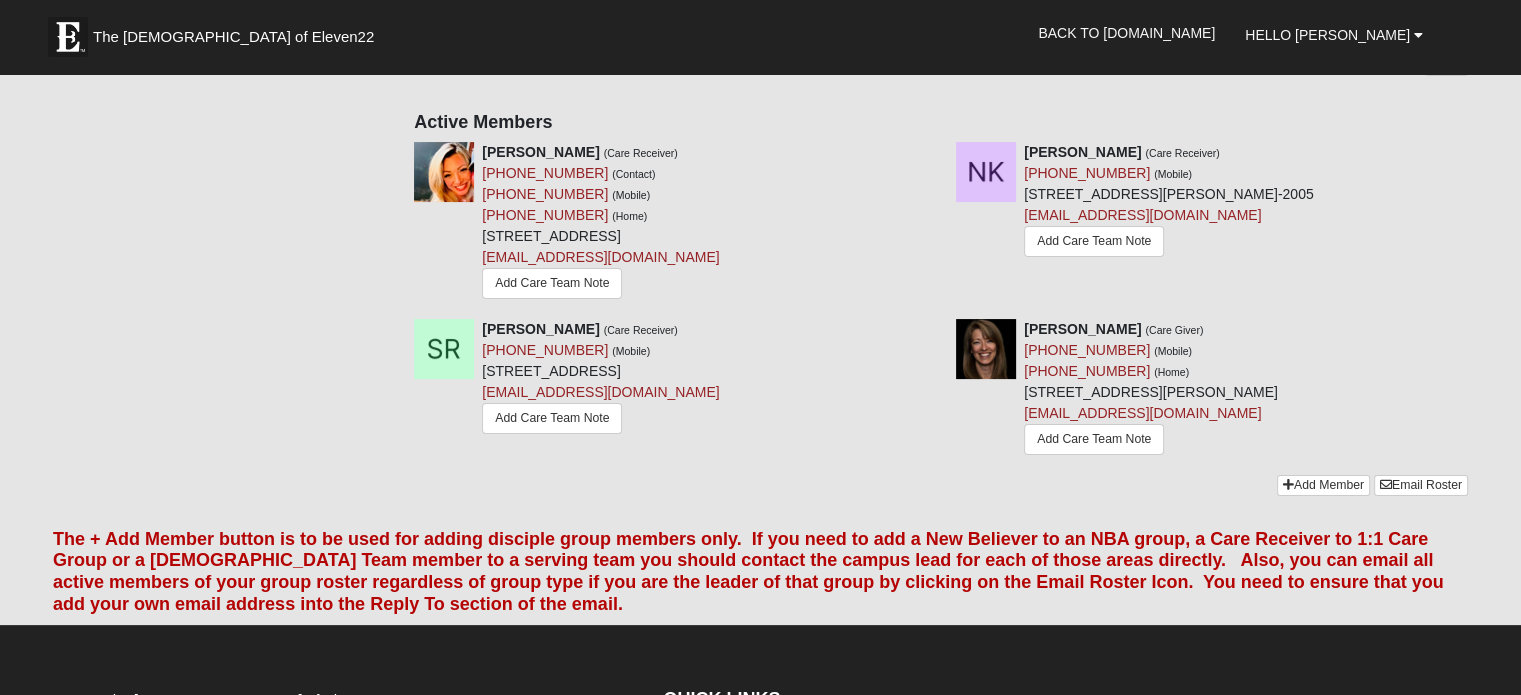 scroll, scrollTop: 200, scrollLeft: 0, axis: vertical 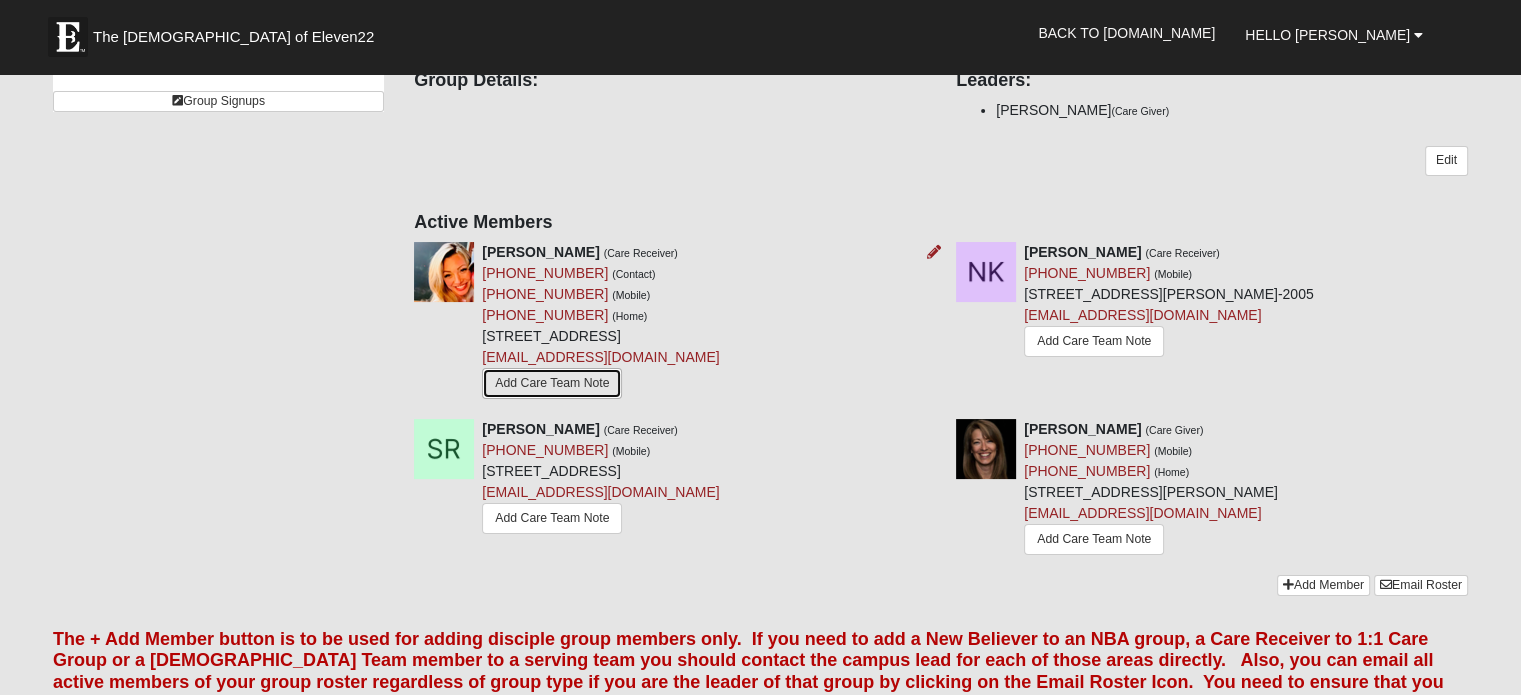 click on "Add Care Team Note" at bounding box center (552, 383) 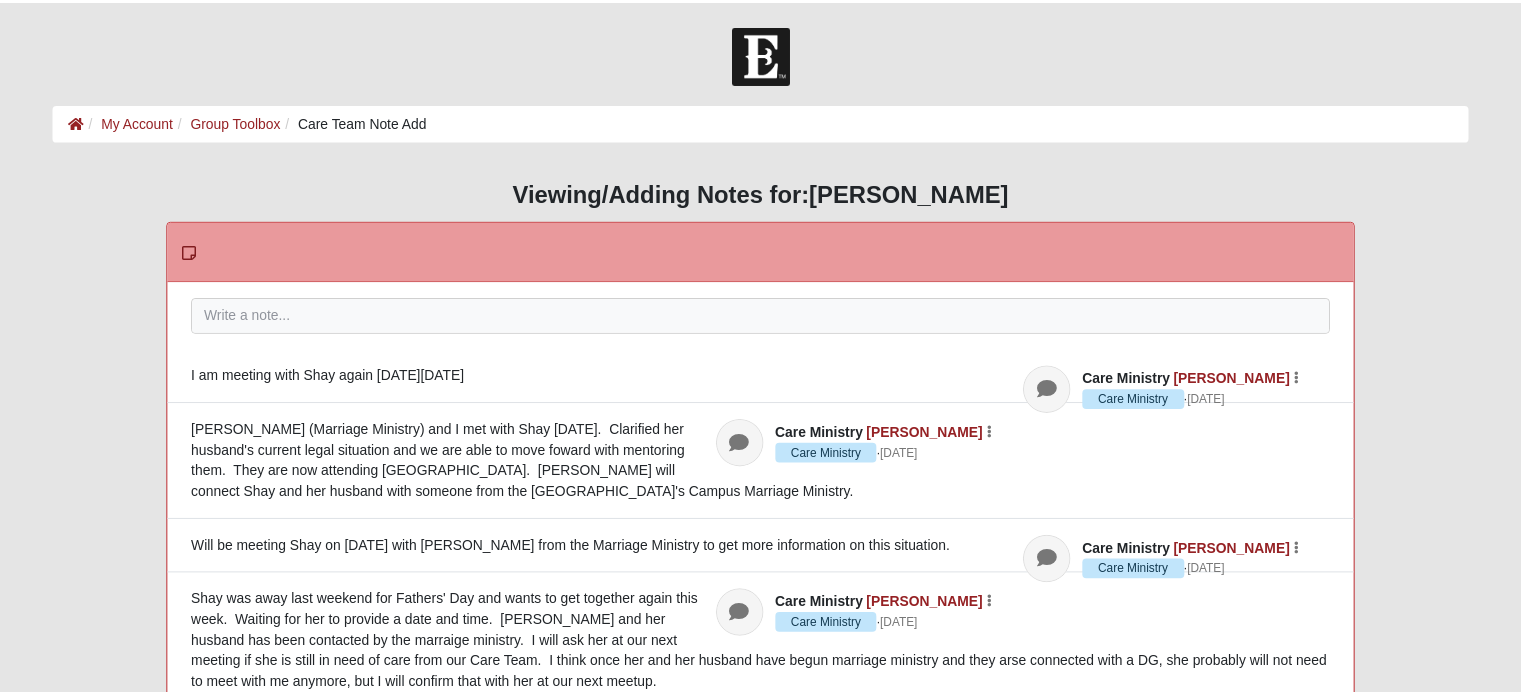 scroll, scrollTop: 0, scrollLeft: 0, axis: both 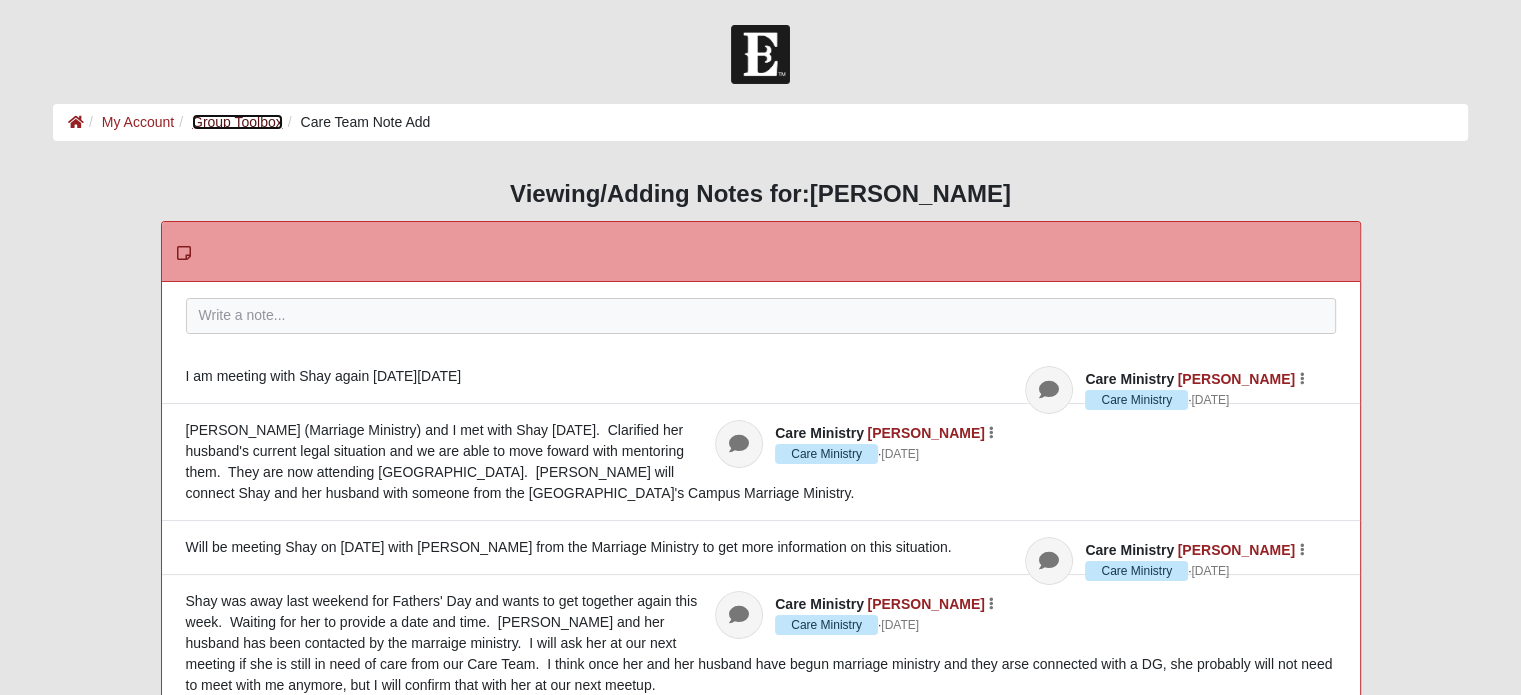 click on "Group Toolbox" at bounding box center [237, 122] 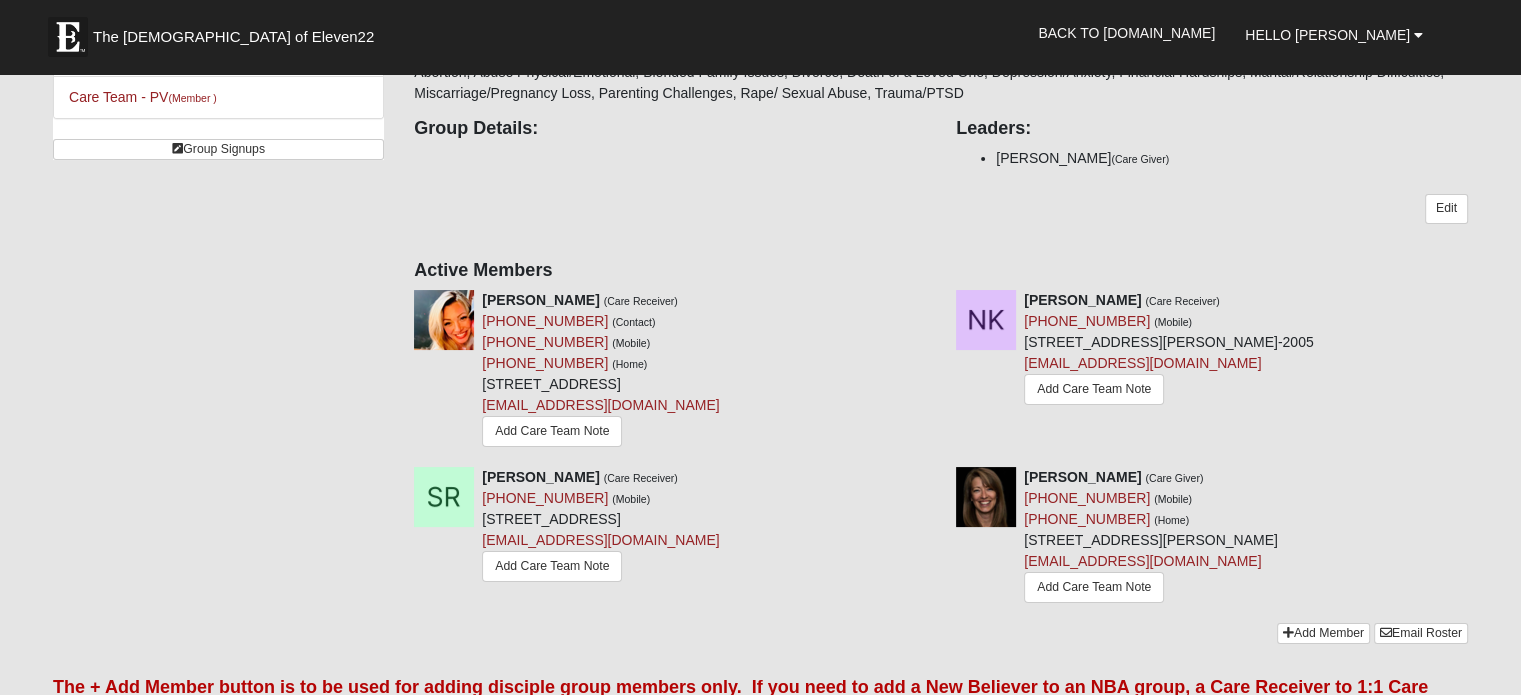 scroll, scrollTop: 200, scrollLeft: 0, axis: vertical 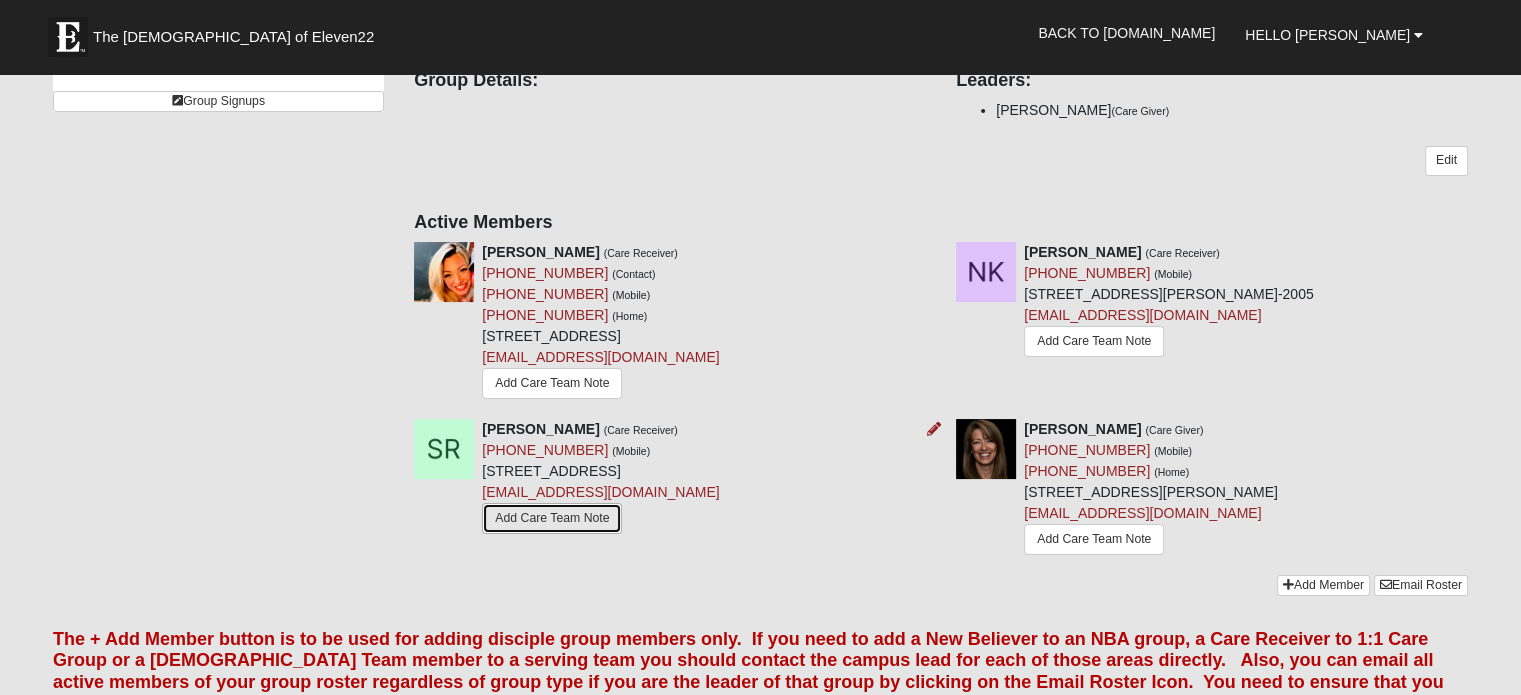 click on "Add Care Team Note" at bounding box center [552, 518] 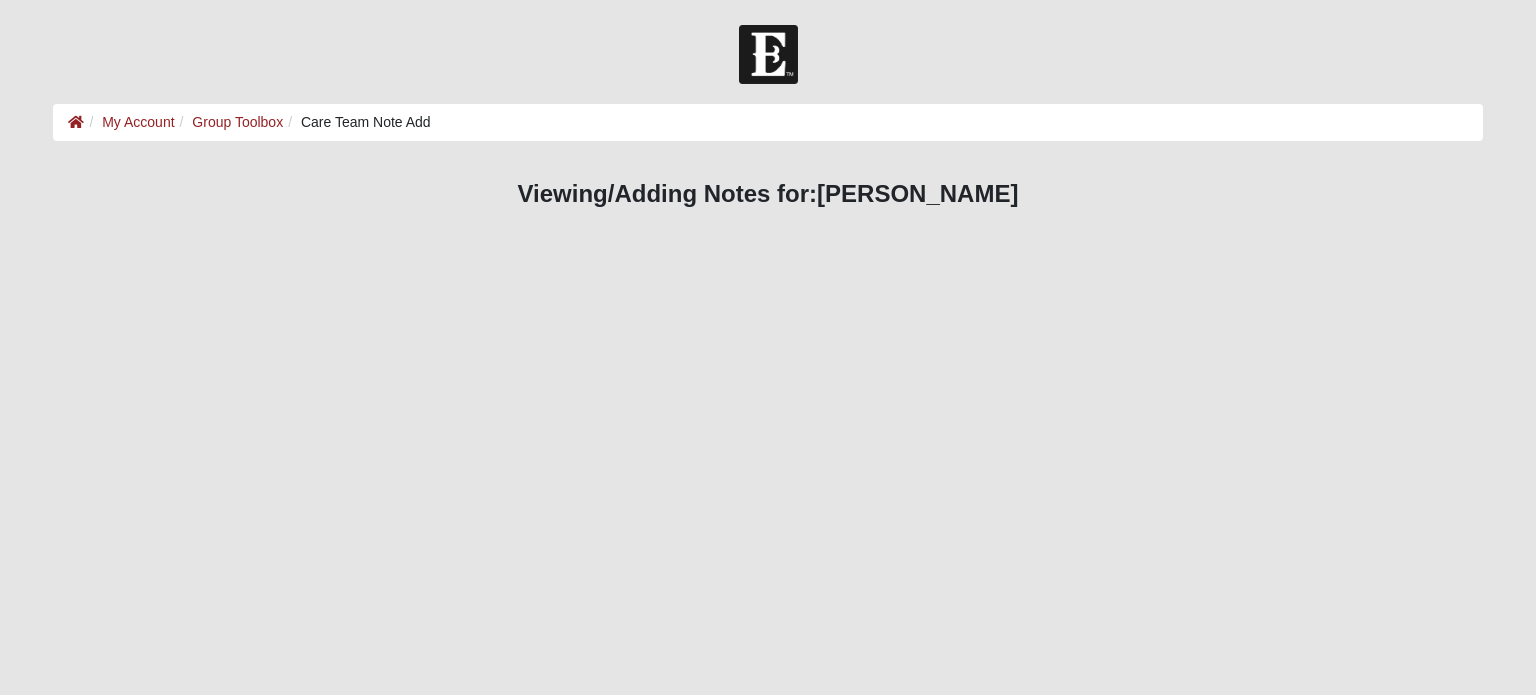 scroll, scrollTop: 0, scrollLeft: 0, axis: both 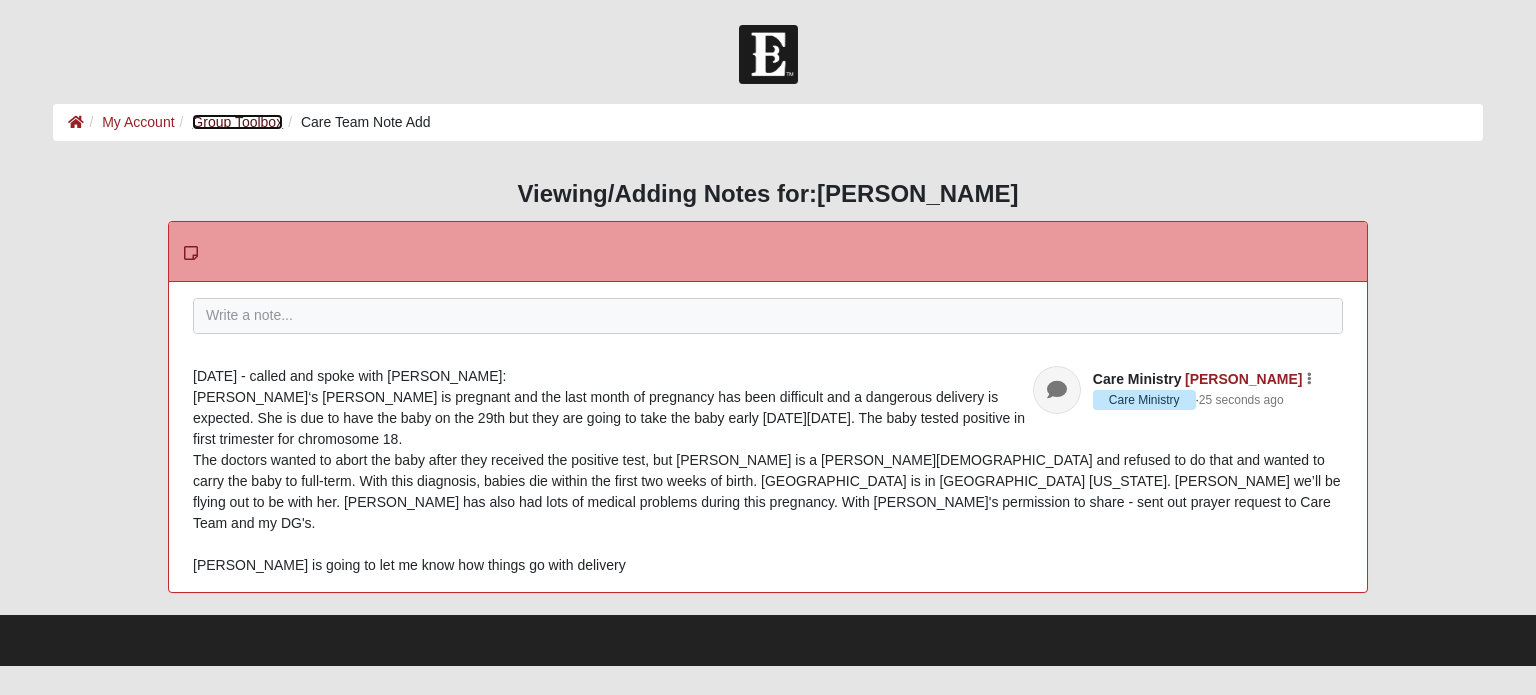 click on "Group Toolbox" at bounding box center [237, 122] 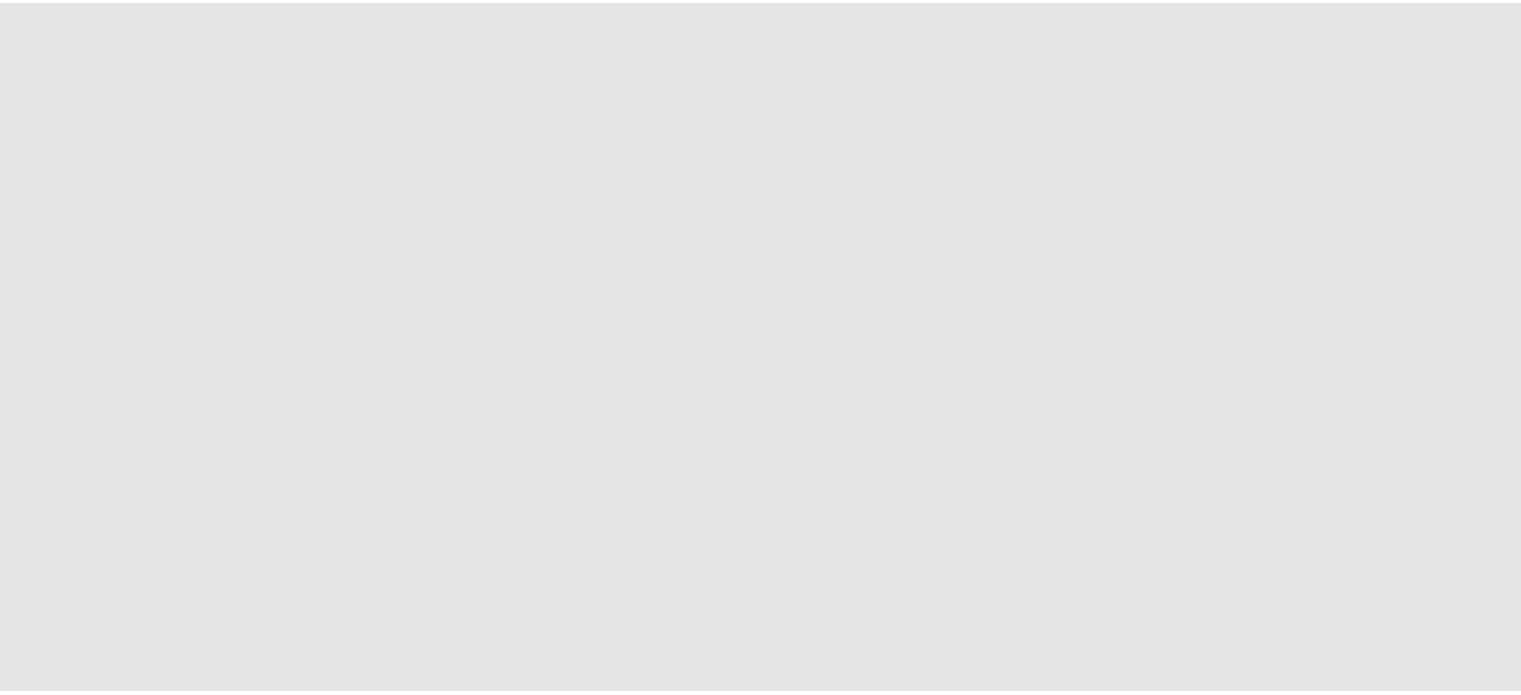 scroll, scrollTop: 0, scrollLeft: 0, axis: both 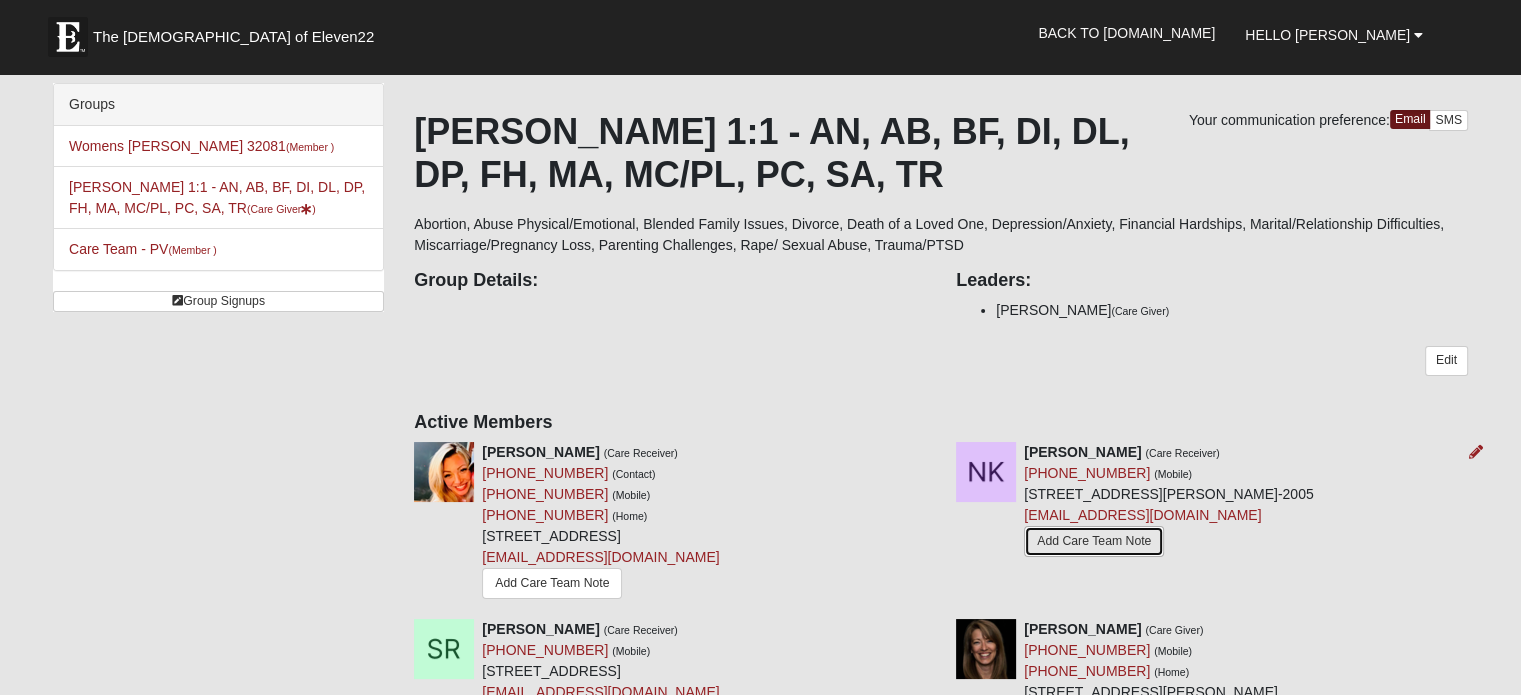 click on "Add Care Team Note" at bounding box center (1094, 541) 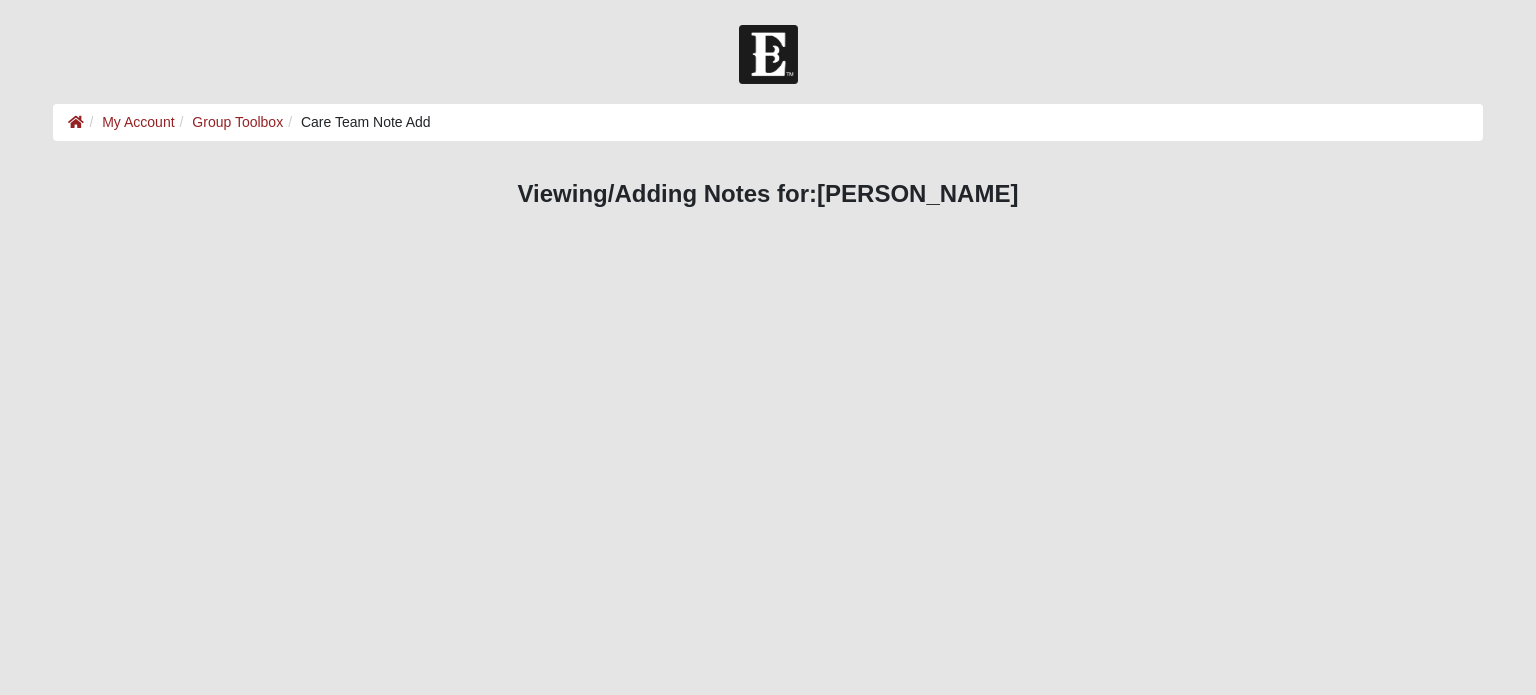 scroll, scrollTop: 0, scrollLeft: 0, axis: both 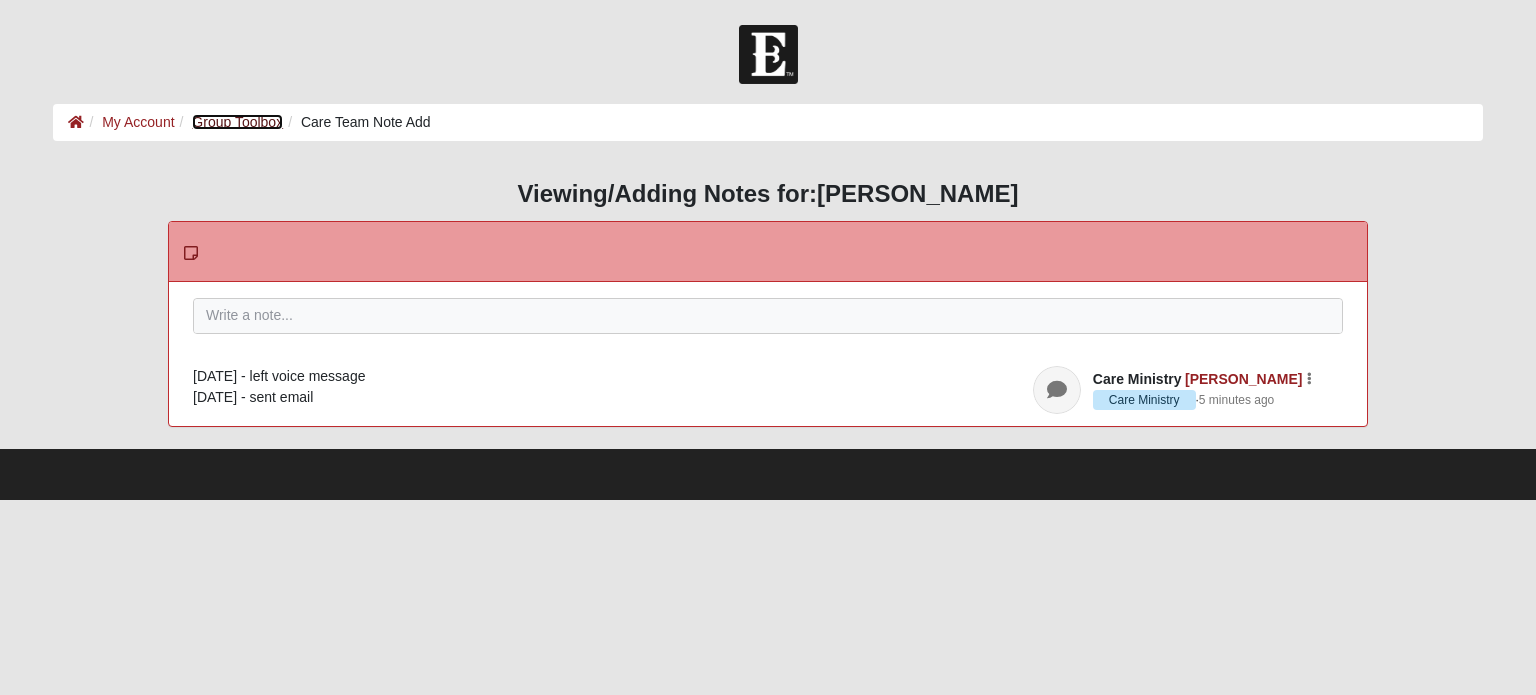 click on "Group Toolbox" at bounding box center (237, 122) 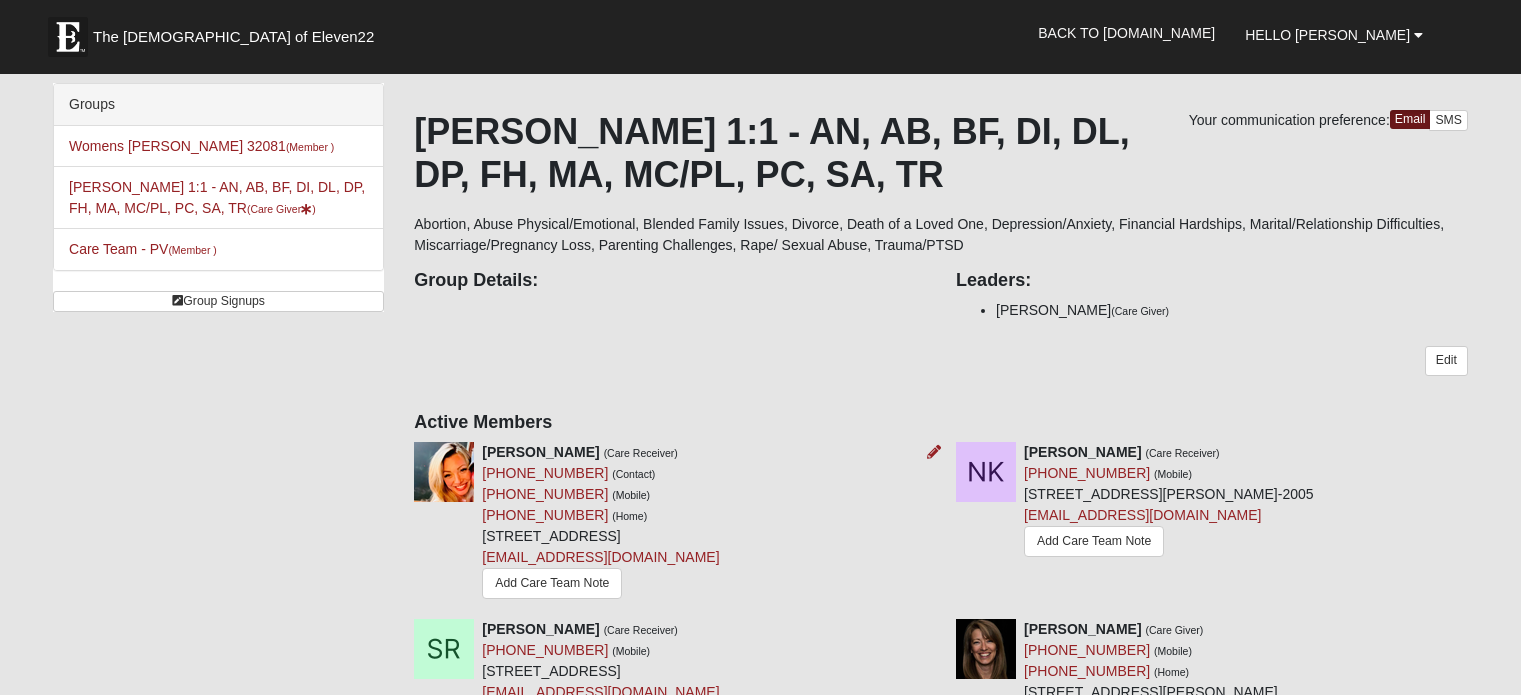 scroll, scrollTop: 0, scrollLeft: 0, axis: both 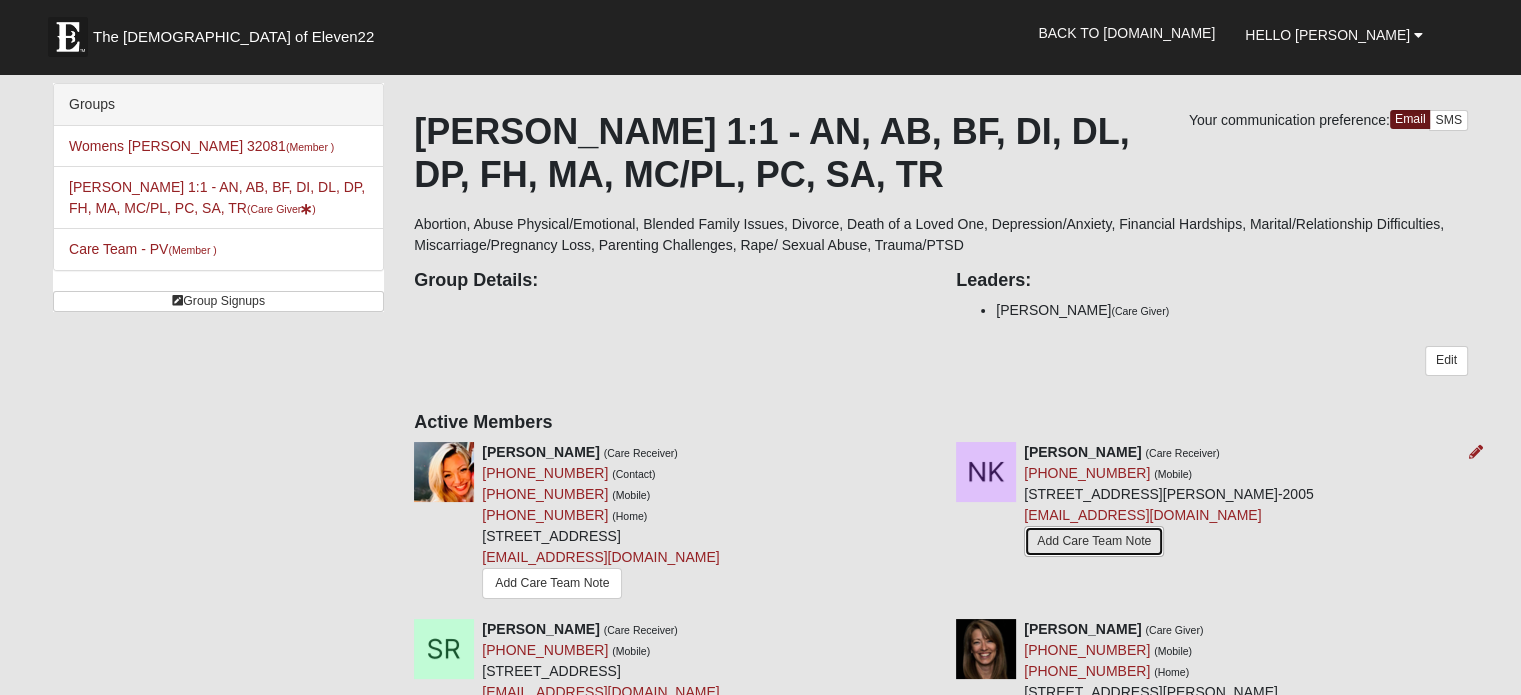 click on "Add Care Team Note" at bounding box center [1094, 541] 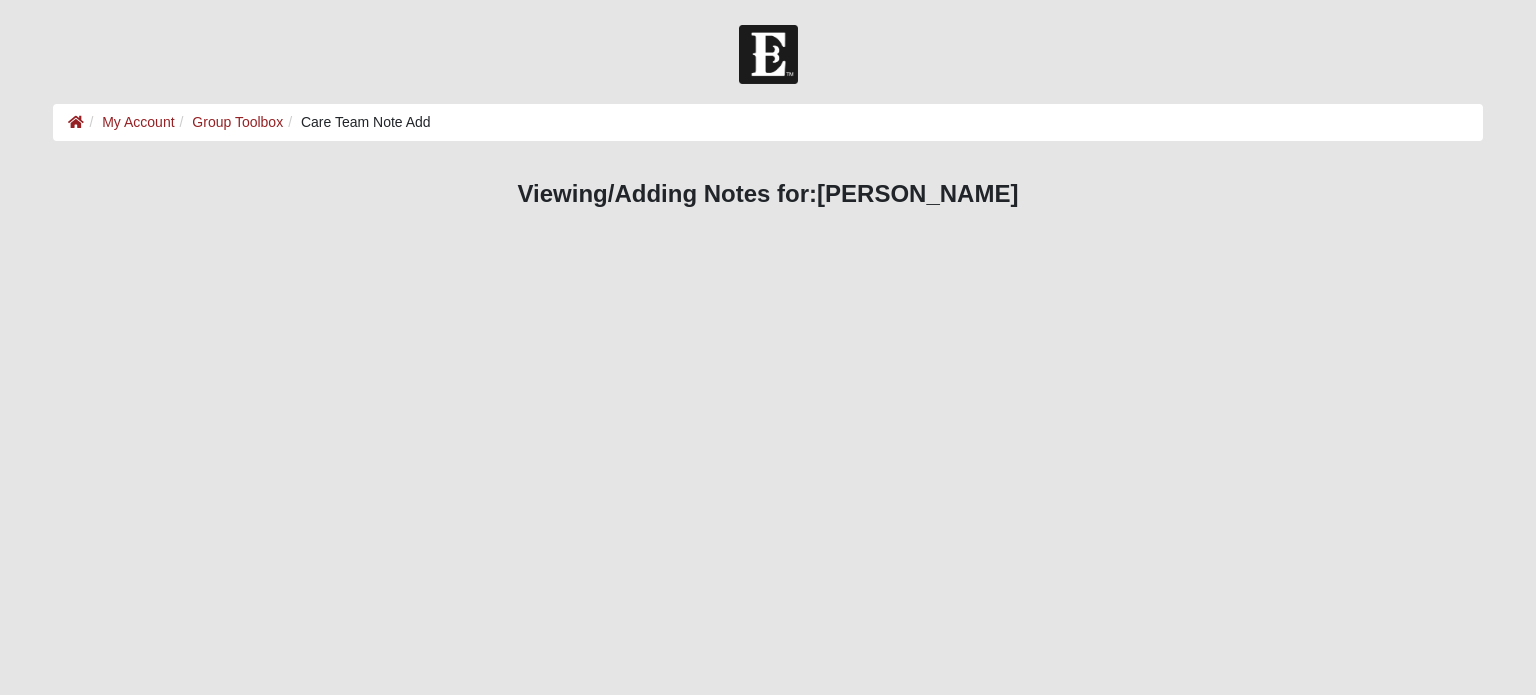 scroll, scrollTop: 0, scrollLeft: 0, axis: both 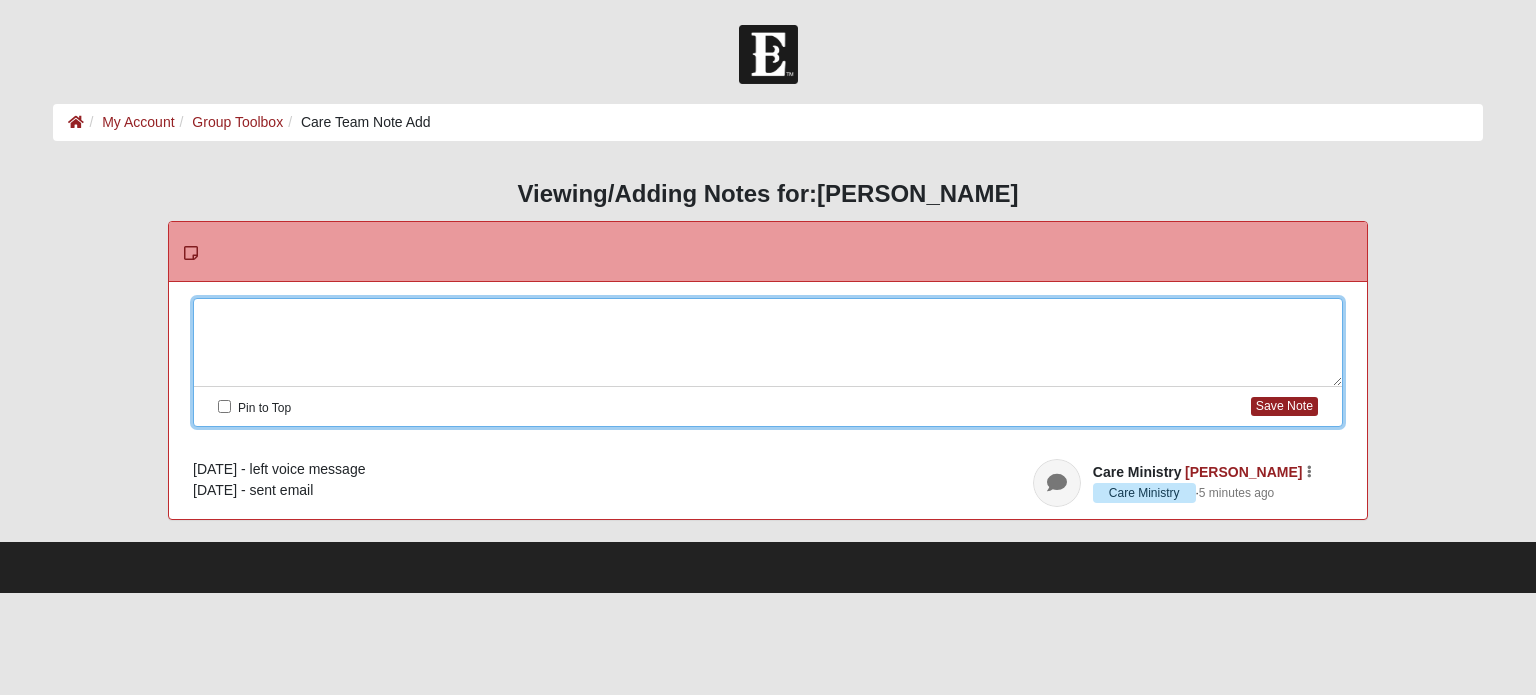 click at bounding box center [768, 343] 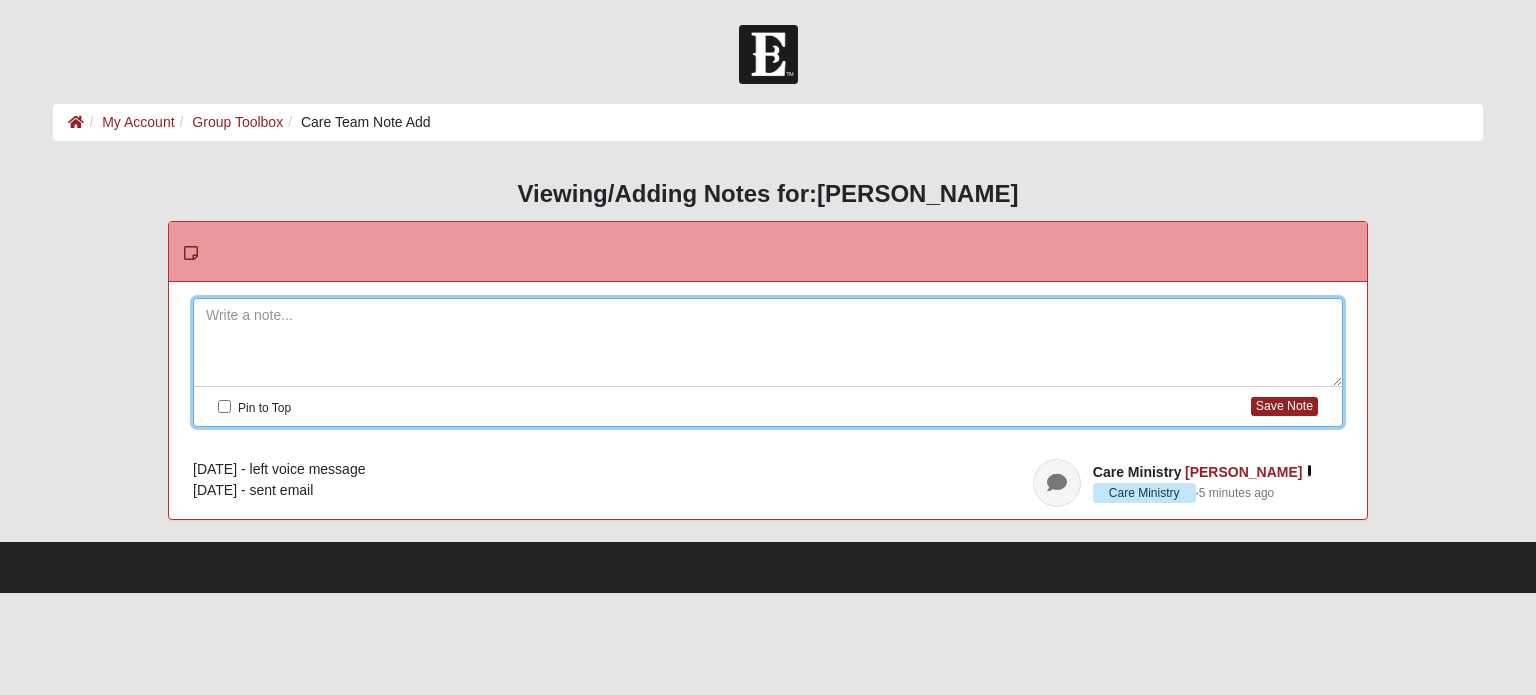 click at bounding box center [1309, 470] 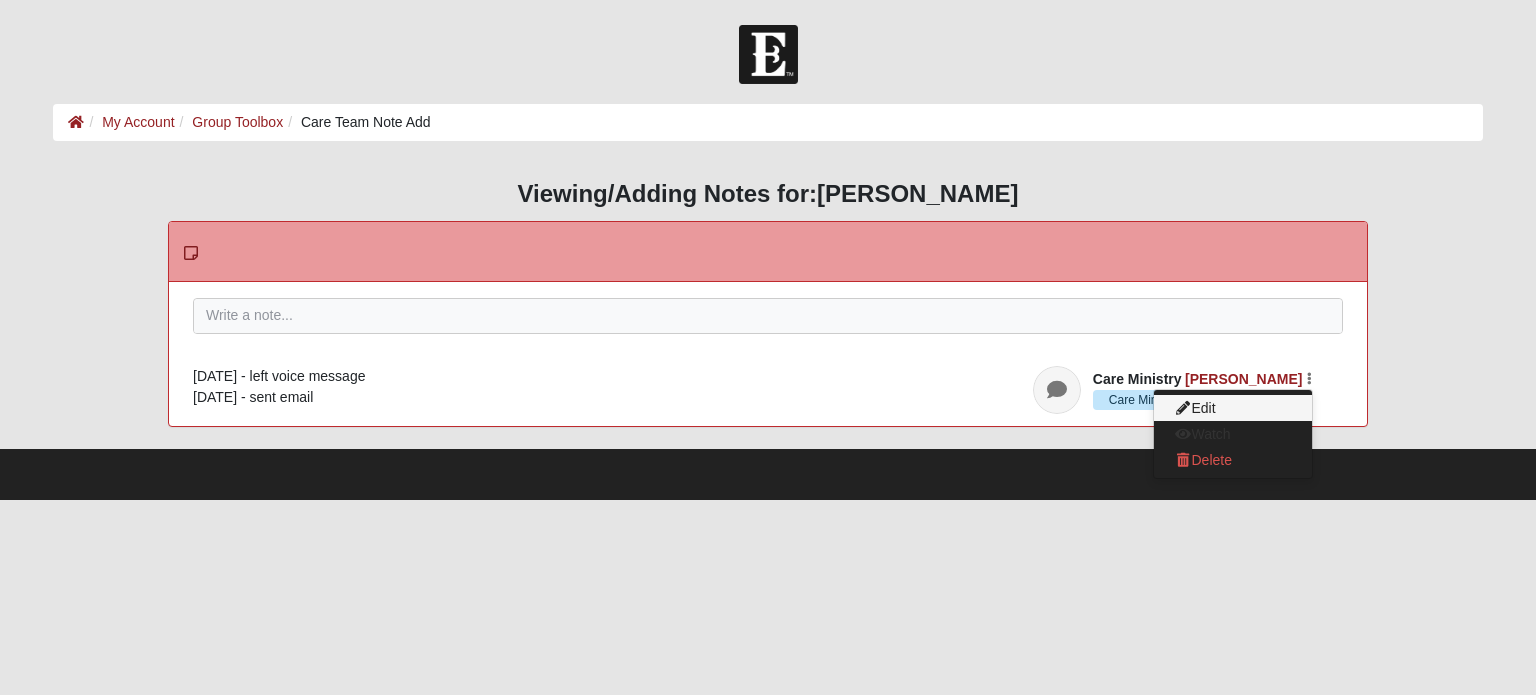 click on "Edit" at bounding box center [1233, 408] 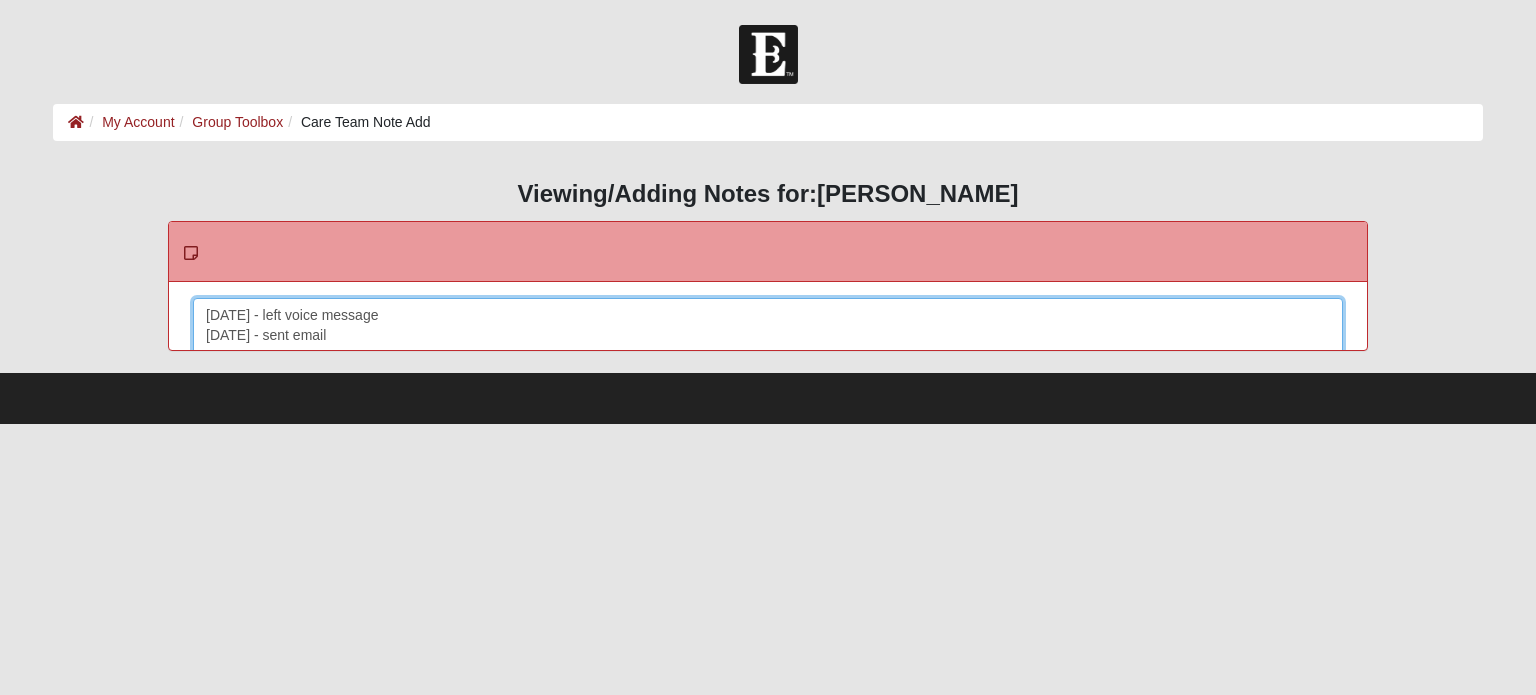 scroll, scrollTop: 32, scrollLeft: 0, axis: vertical 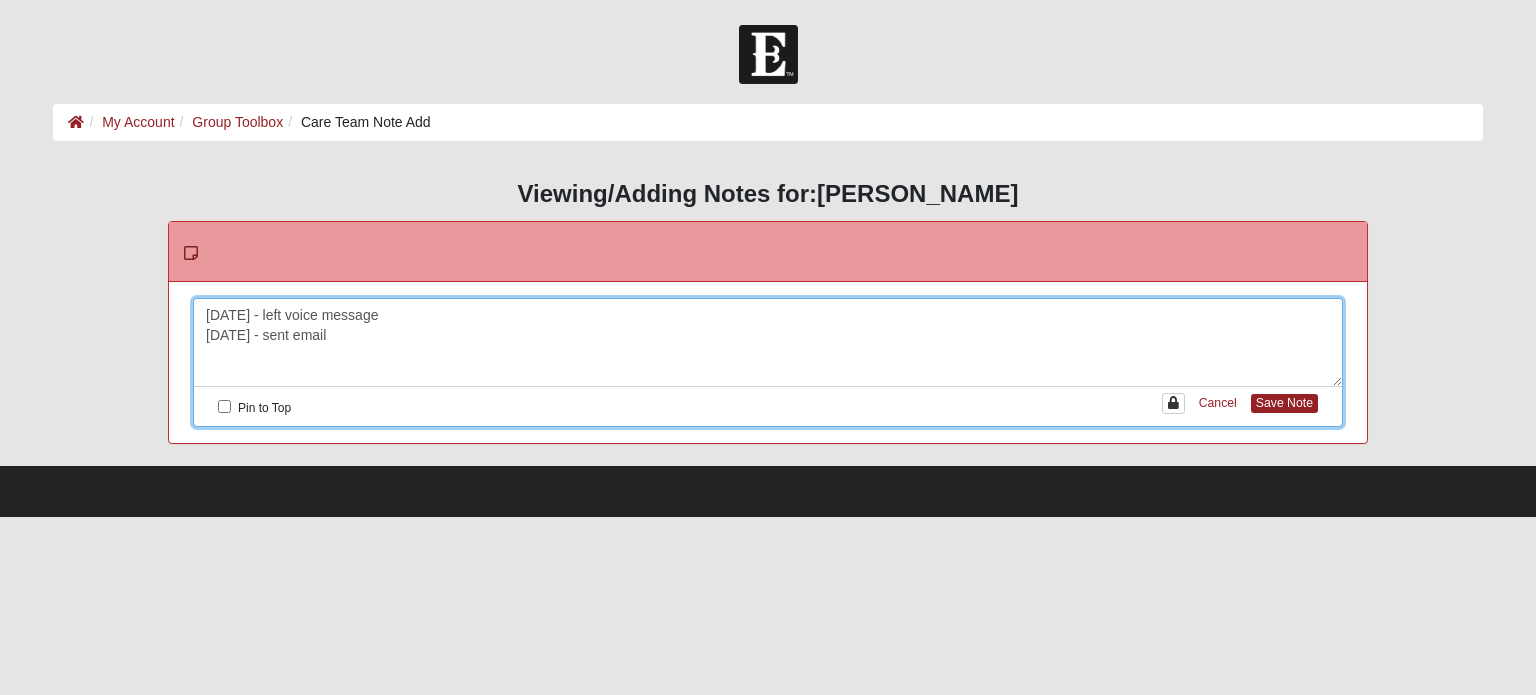 drag, startPoint x: 324, startPoint y: 321, endPoint x: 133, endPoint y: 339, distance: 191.8463 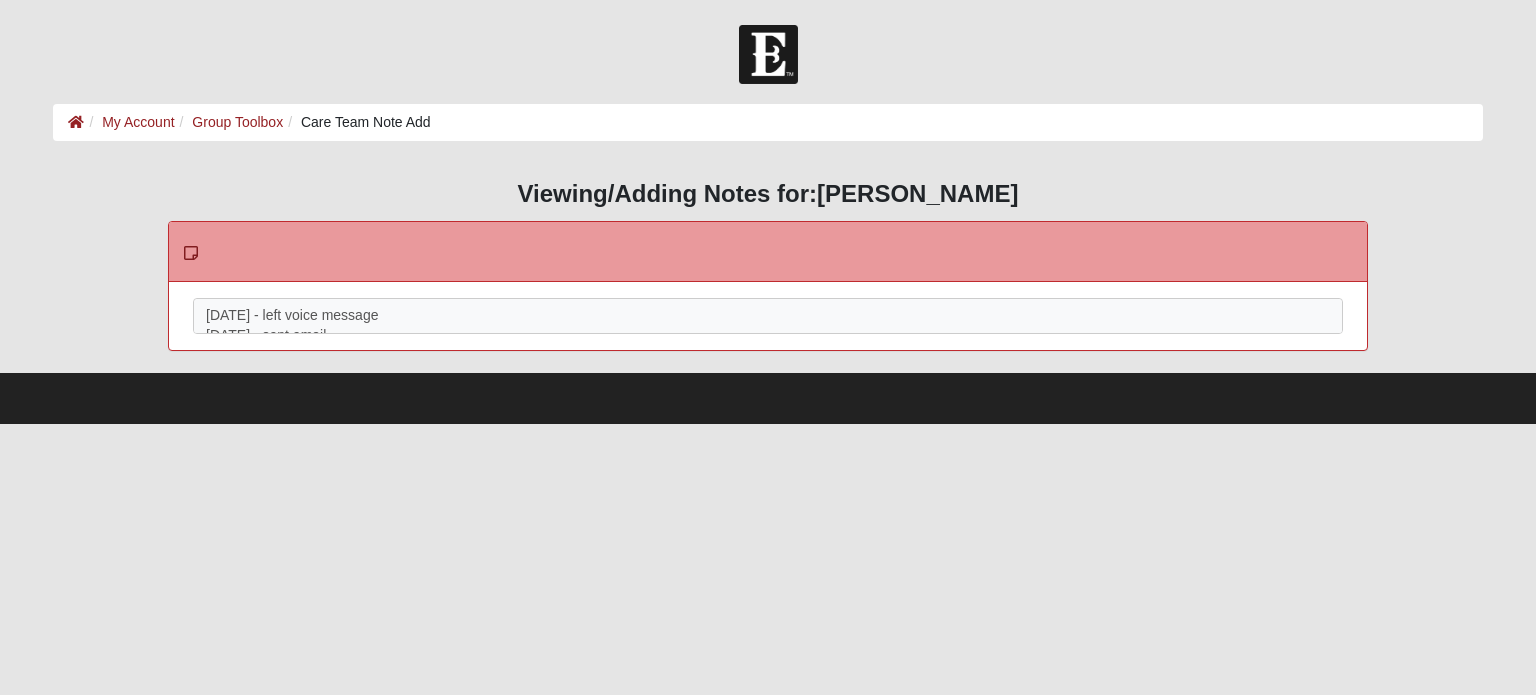type 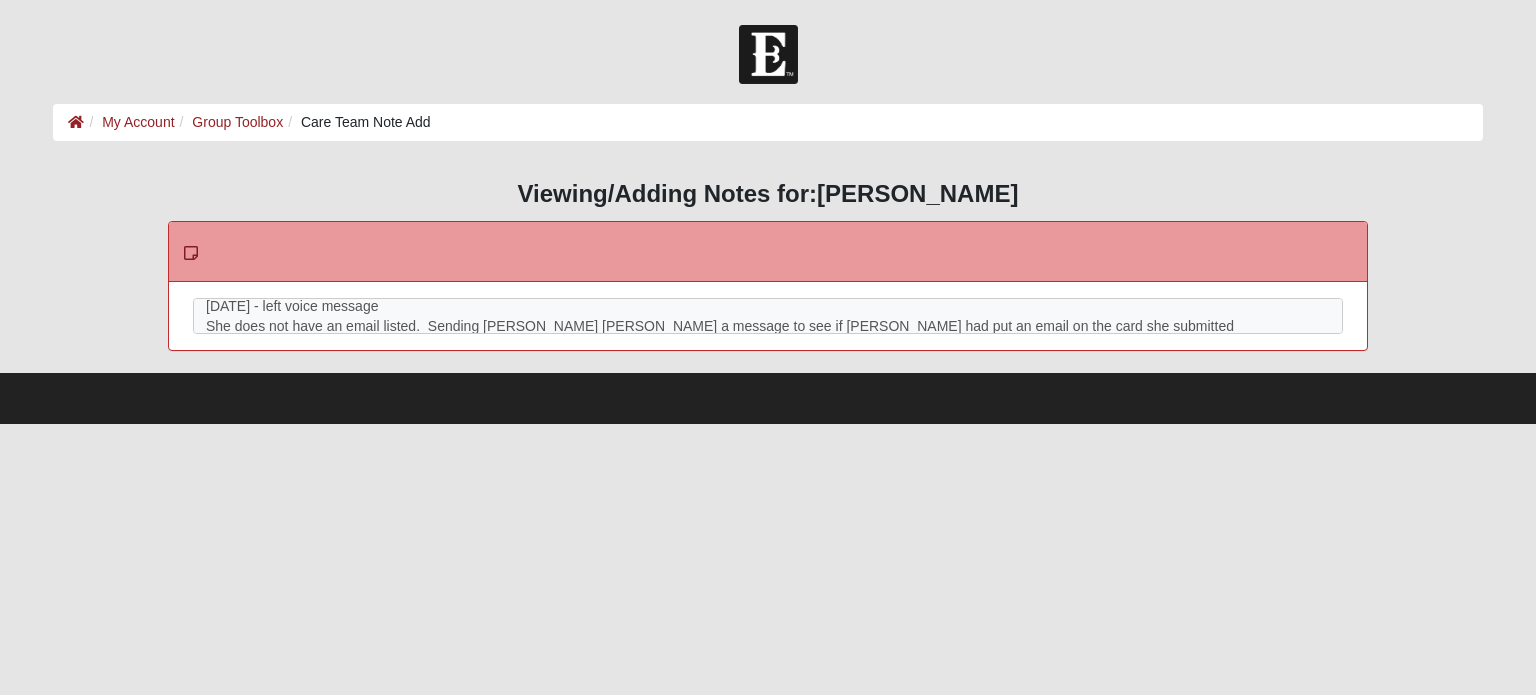 drag, startPoint x: 1040, startPoint y: 319, endPoint x: 780, endPoint y: 383, distance: 267.76108 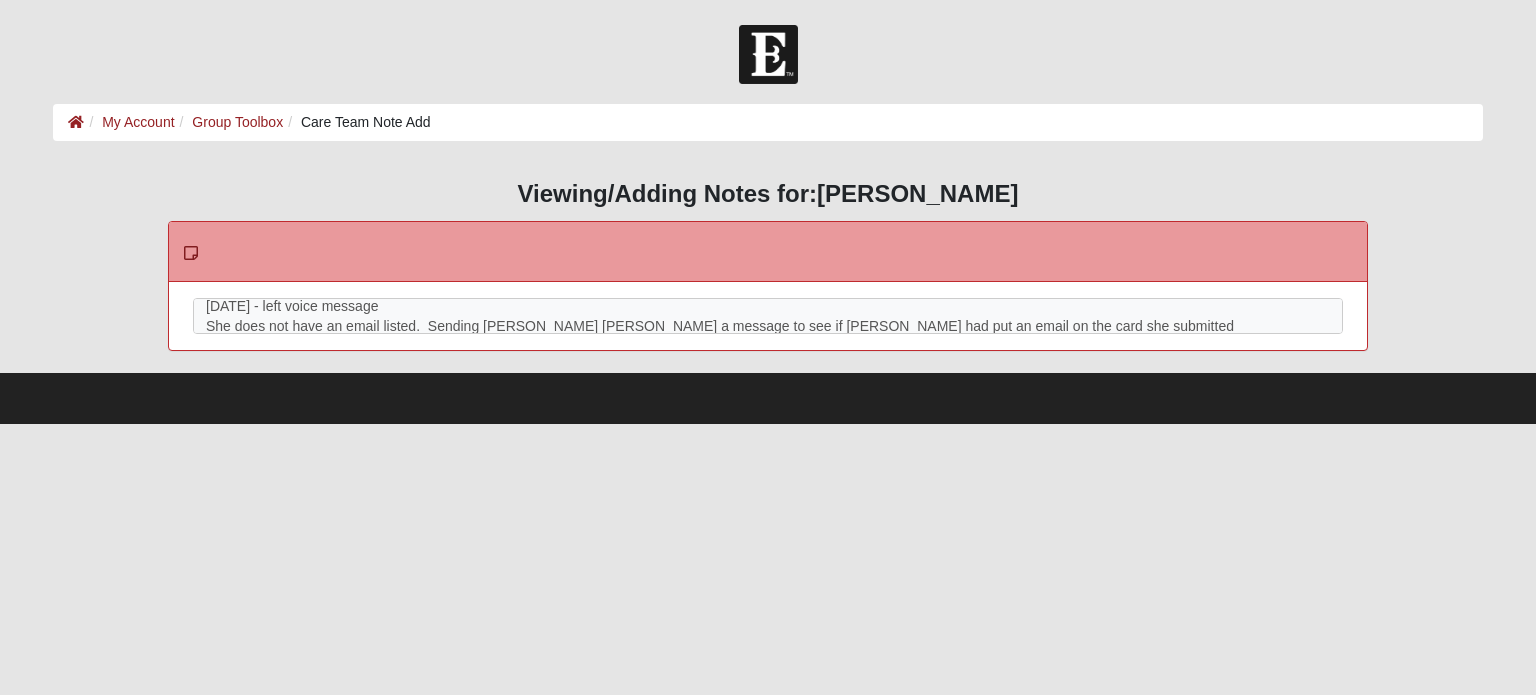 click at bounding box center [191, 253] 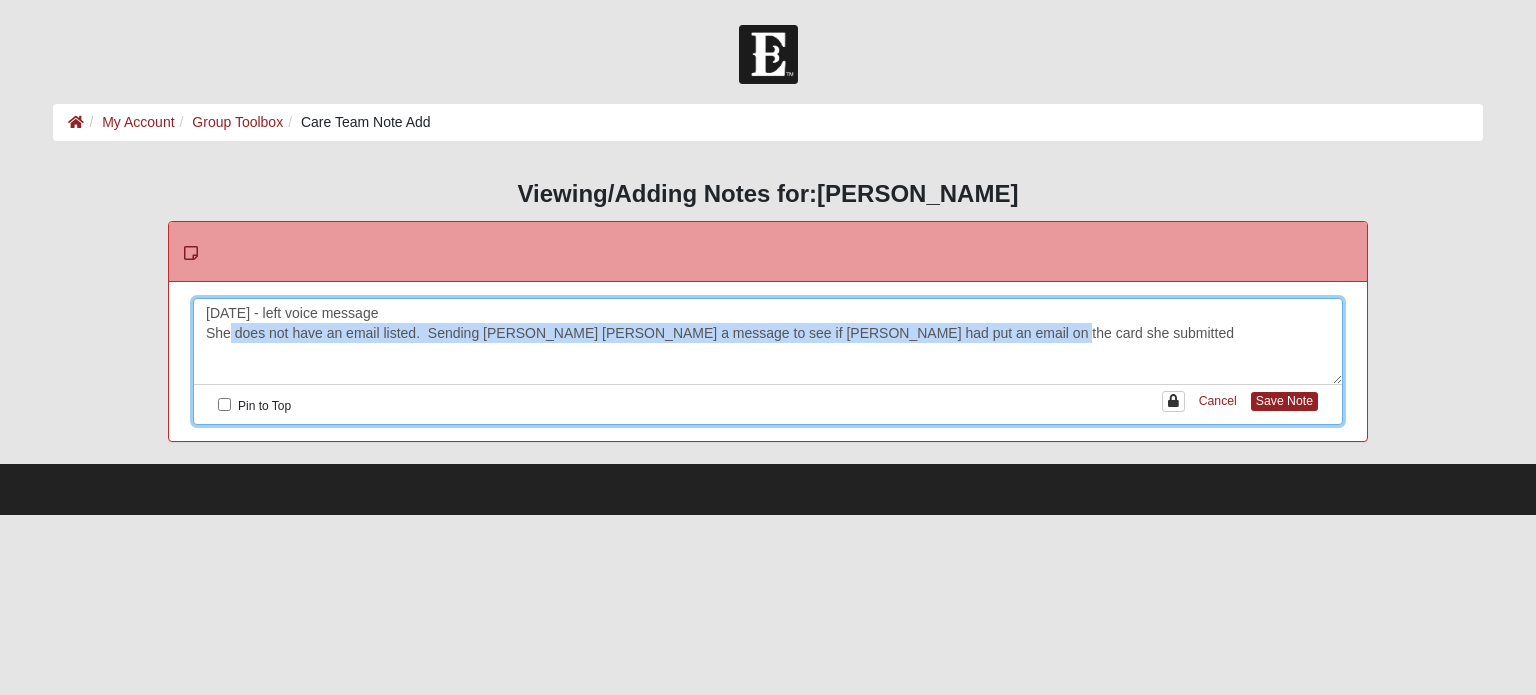 scroll, scrollTop: 1, scrollLeft: 0, axis: vertical 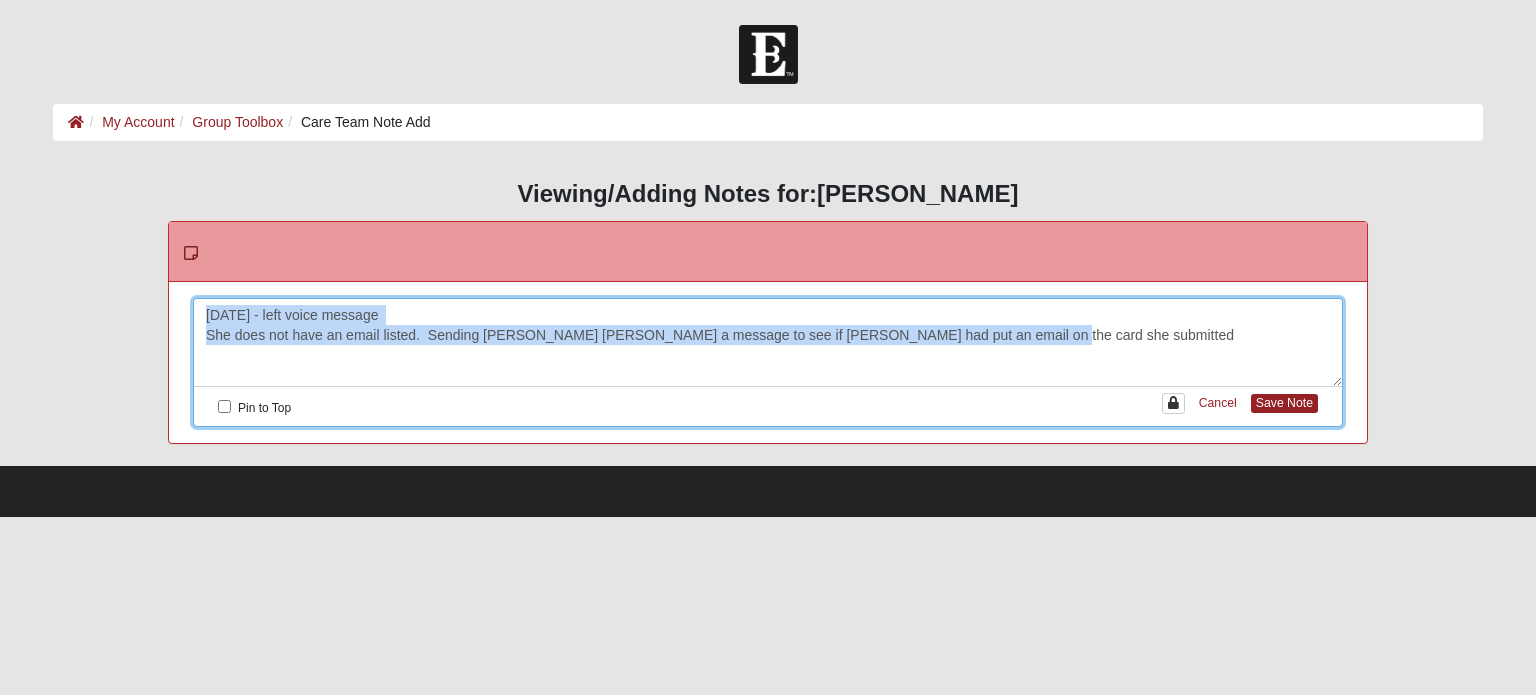 drag, startPoint x: 419, startPoint y: 326, endPoint x: 44, endPoint y: 301, distance: 375.8324 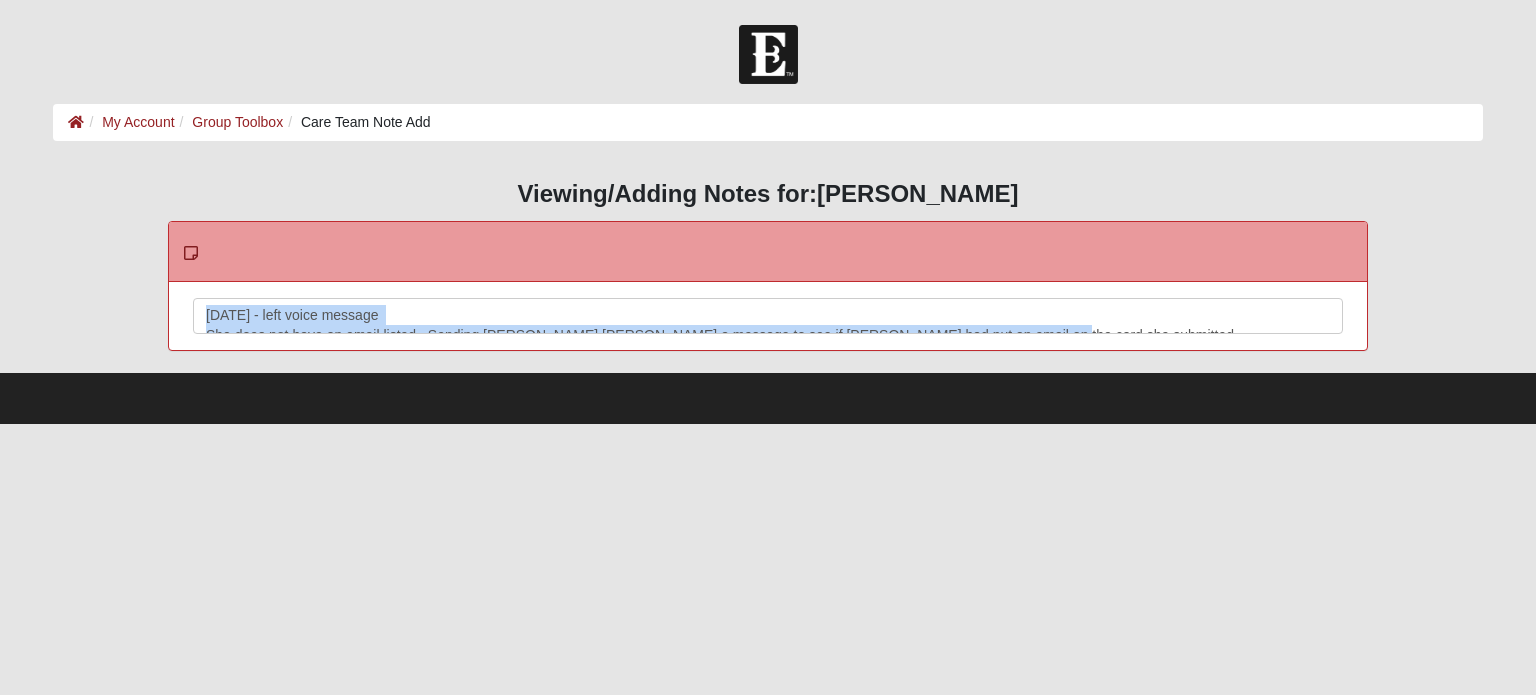 click on "7/14/2026 - left voice message
She does not have an email listed.  Sending Anne Marie a message to see if NIsha had put an email on the card she submitted" at bounding box center (768, 343) 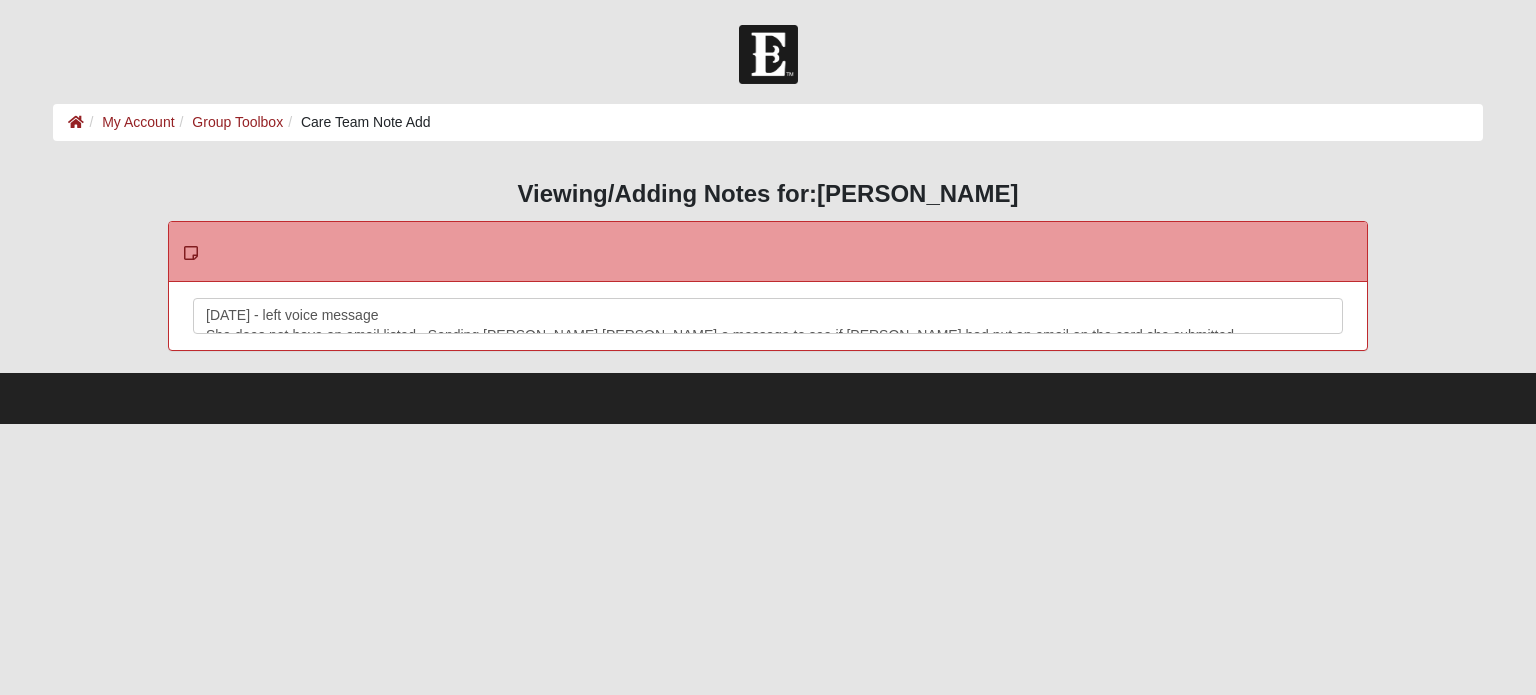 click on "7/14/2026 - left voice message
She does not have an email listed.  Sending Anne Marie a message to see if NIsha had put an email on the card she submitted" at bounding box center [768, 343] 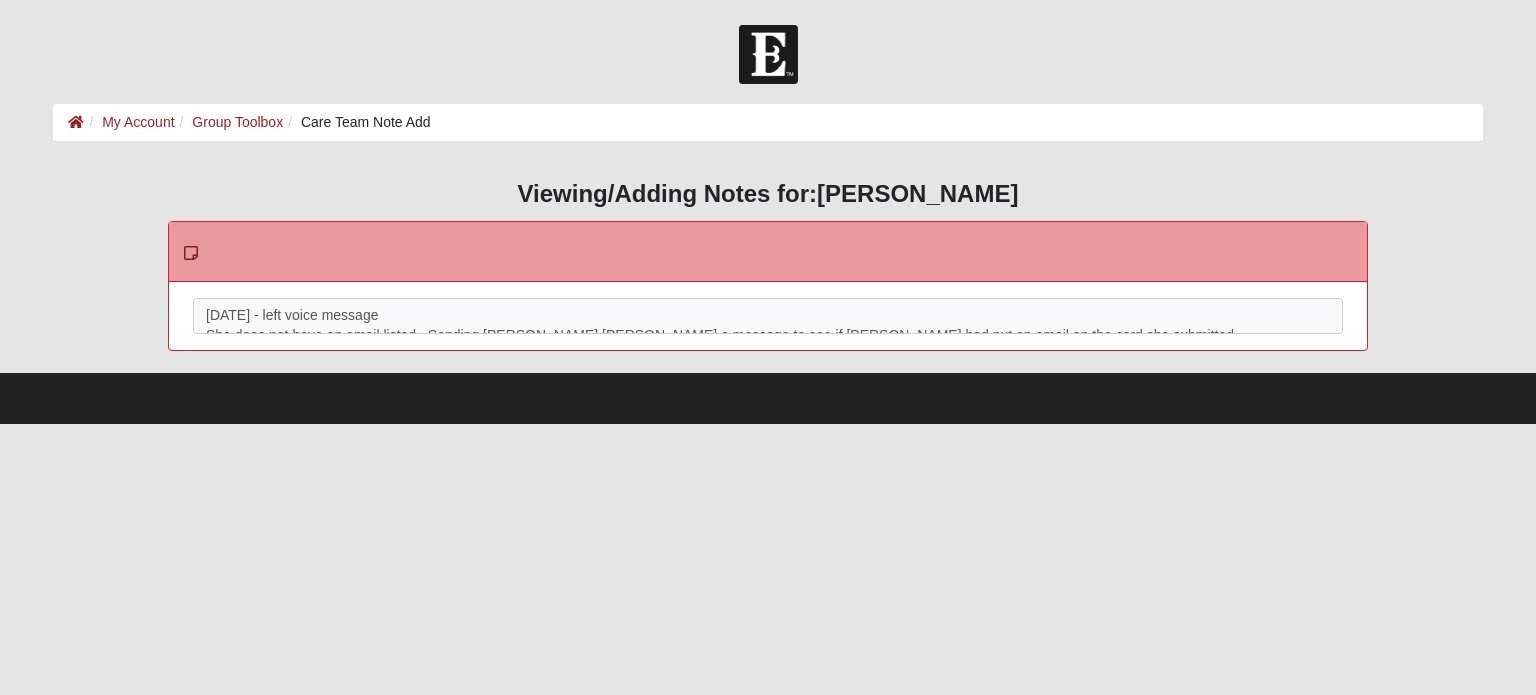 click on "My Account Group Toolbox Care Team Note Add" at bounding box center [767, 122] 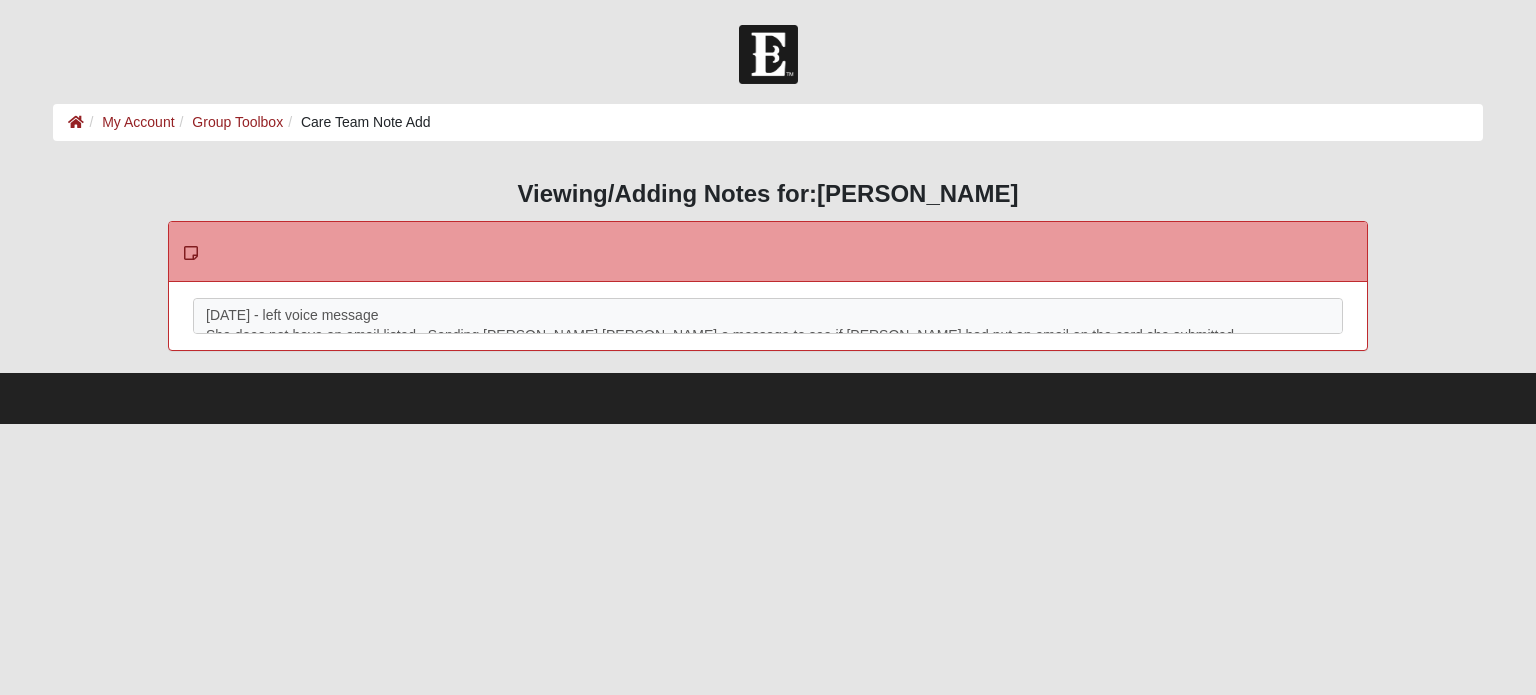 click at bounding box center [191, 253] 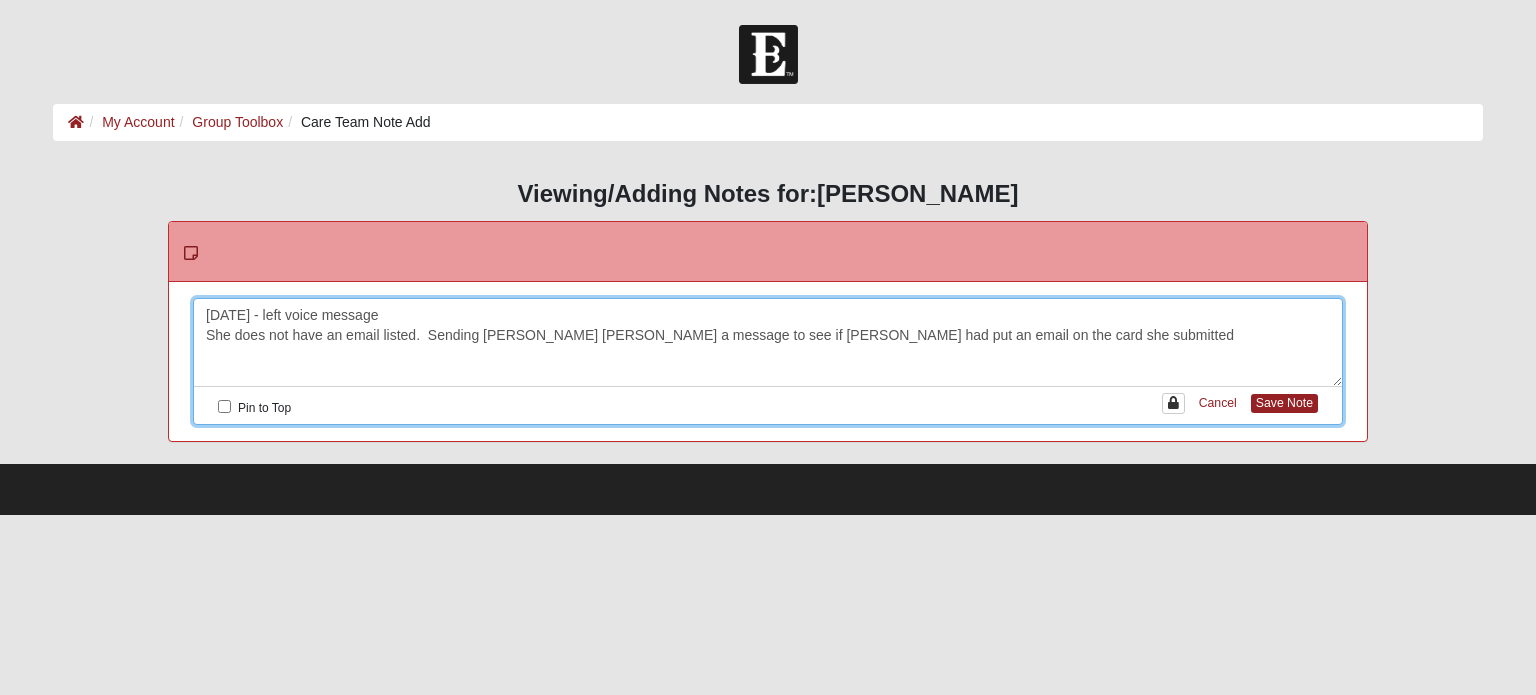 click on "7/14/2026 - left voice message
She does not have an email listed.  Sending Anne Marie a message to see if NIsha had put an email on the card she submitted" at bounding box center [768, 343] 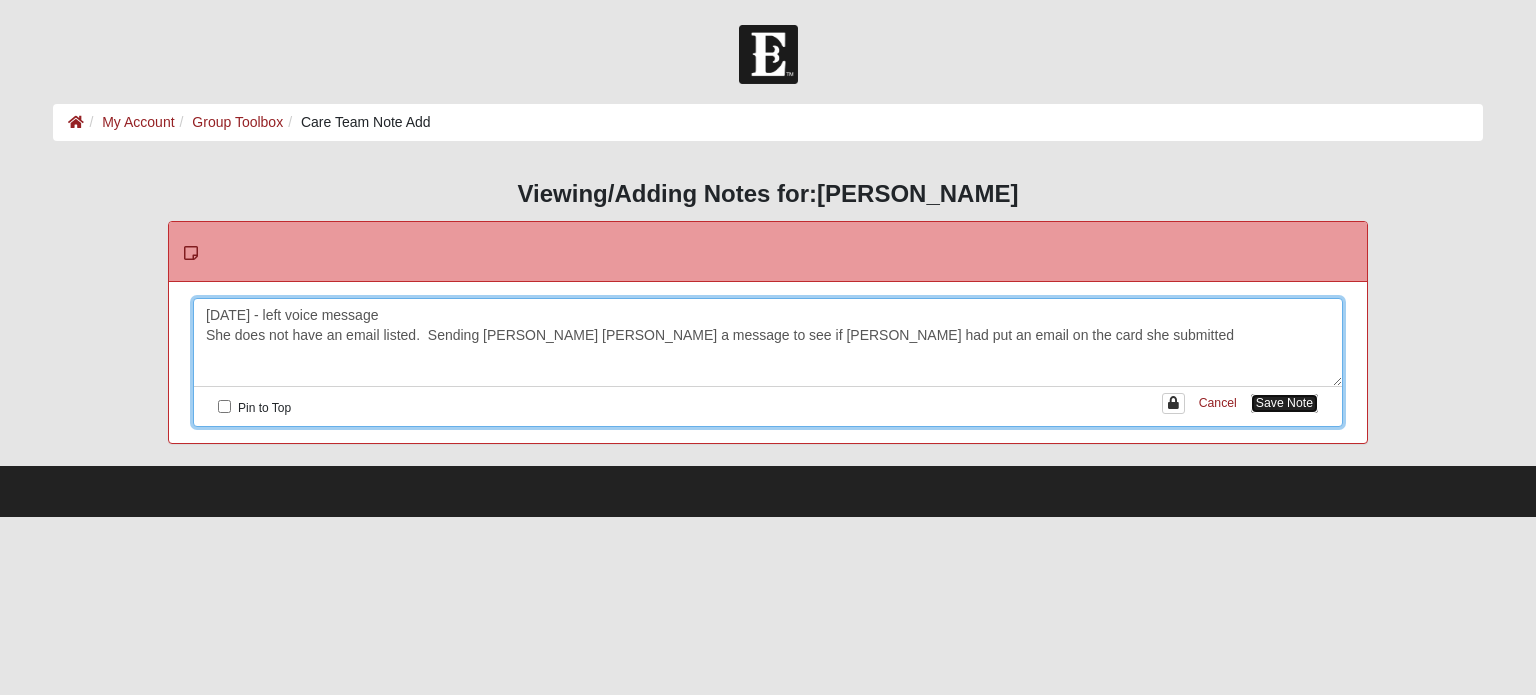 click on "Save Note" at bounding box center [1284, 403] 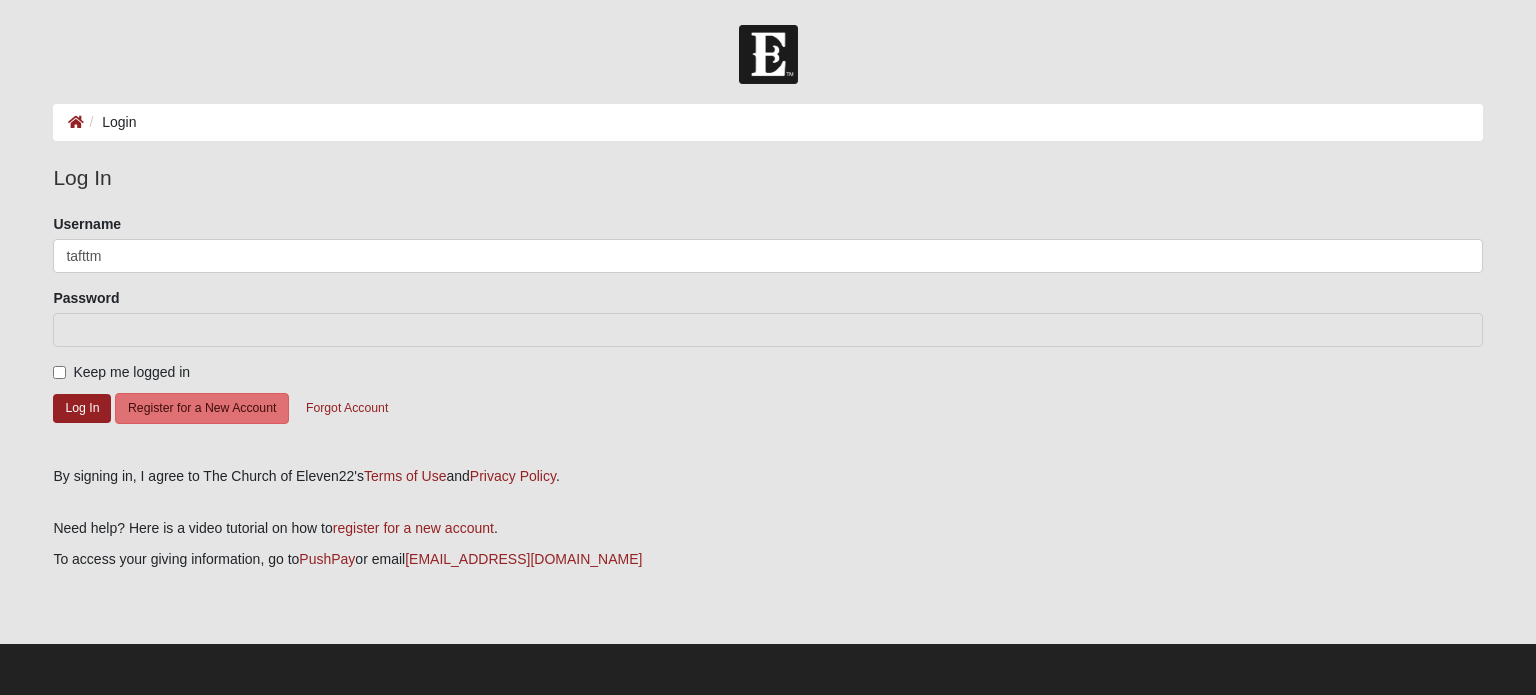 scroll, scrollTop: 0, scrollLeft: 0, axis: both 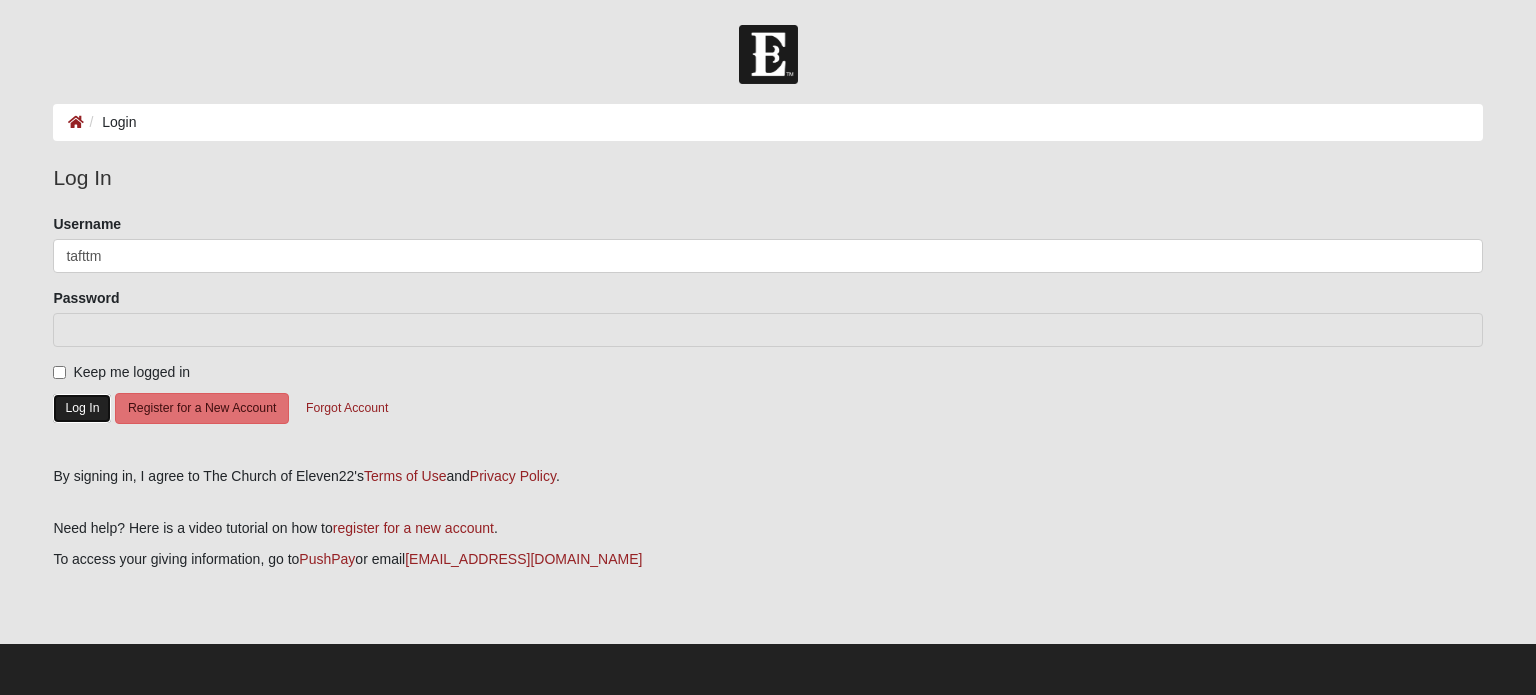 click on "Log In" 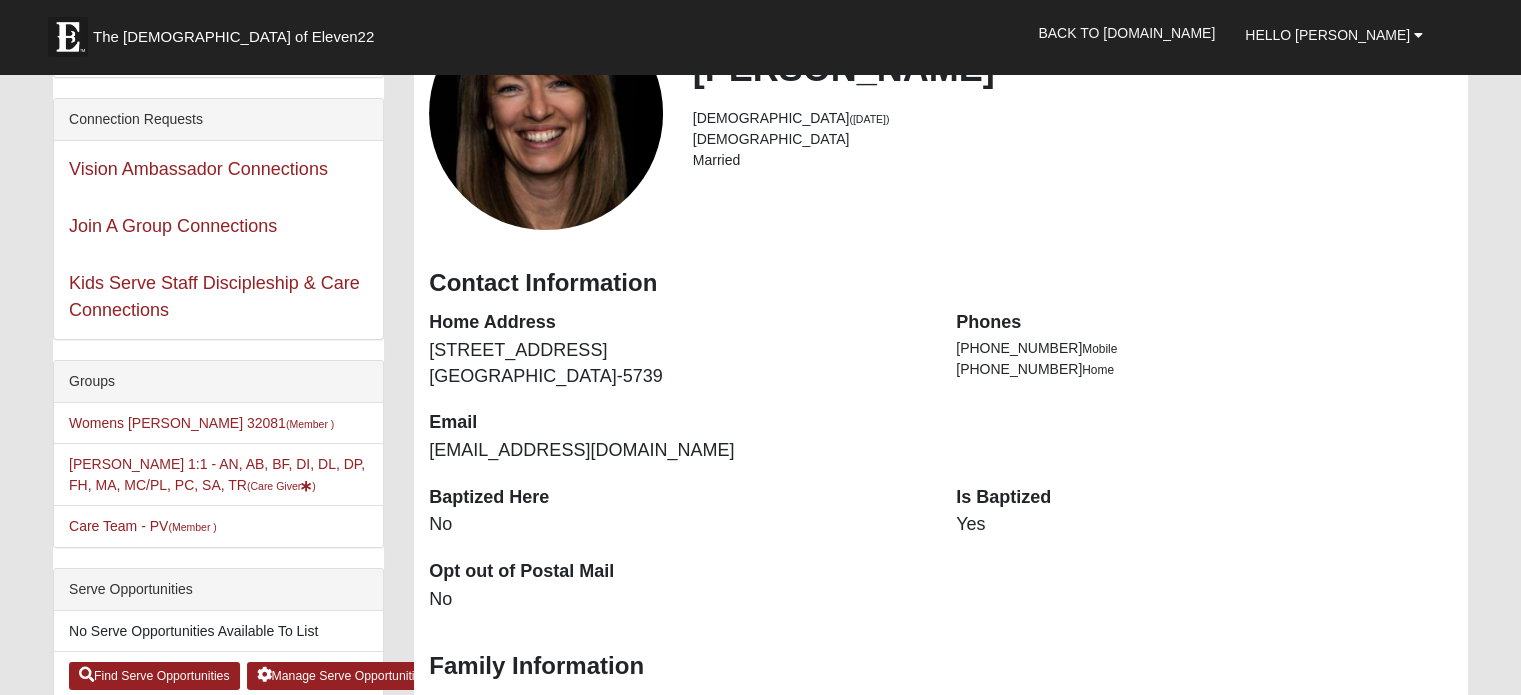 scroll, scrollTop: 200, scrollLeft: 0, axis: vertical 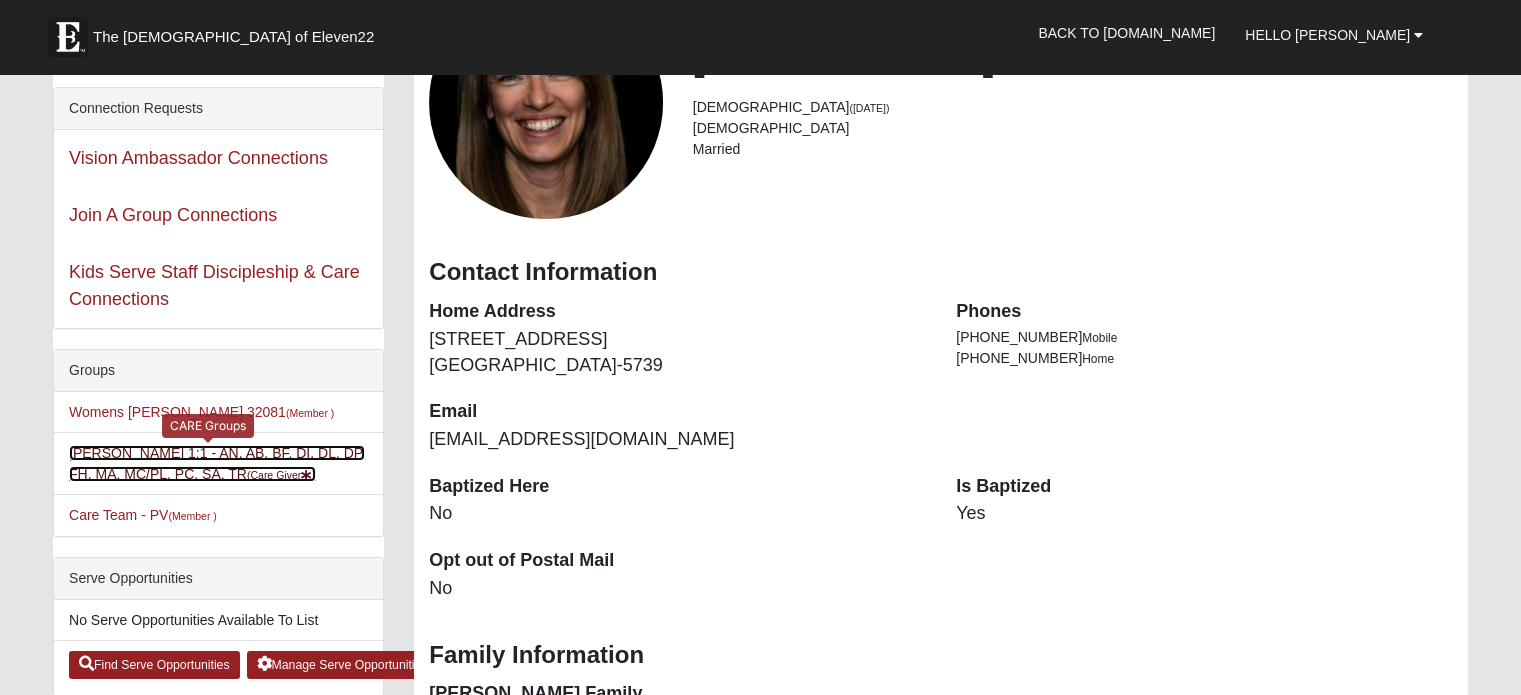 click on "[PERSON_NAME] 1:1 - AN, AB, BF, DI, DL, DP, FH, MA, MC/PL, PC, SA, TR  (Care Giver
)" at bounding box center [217, 463] 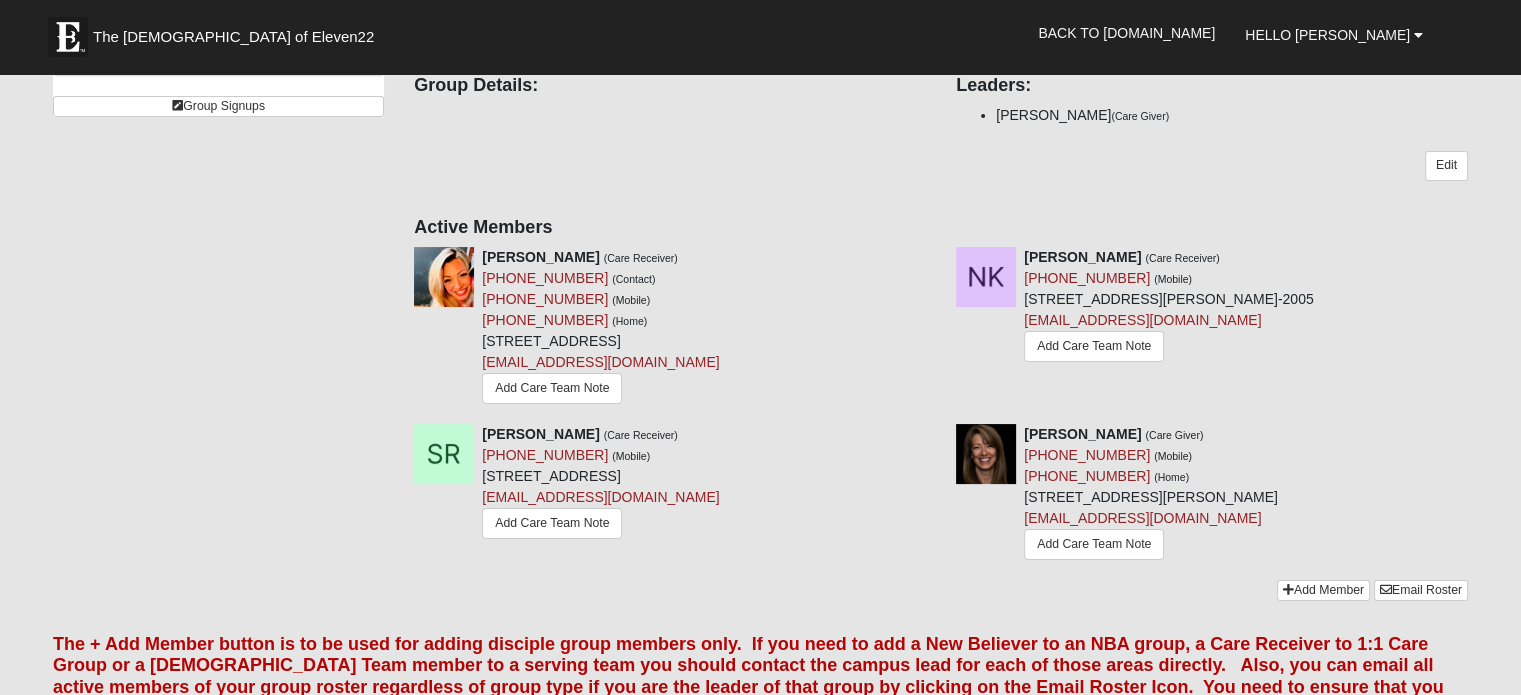 scroll, scrollTop: 200, scrollLeft: 0, axis: vertical 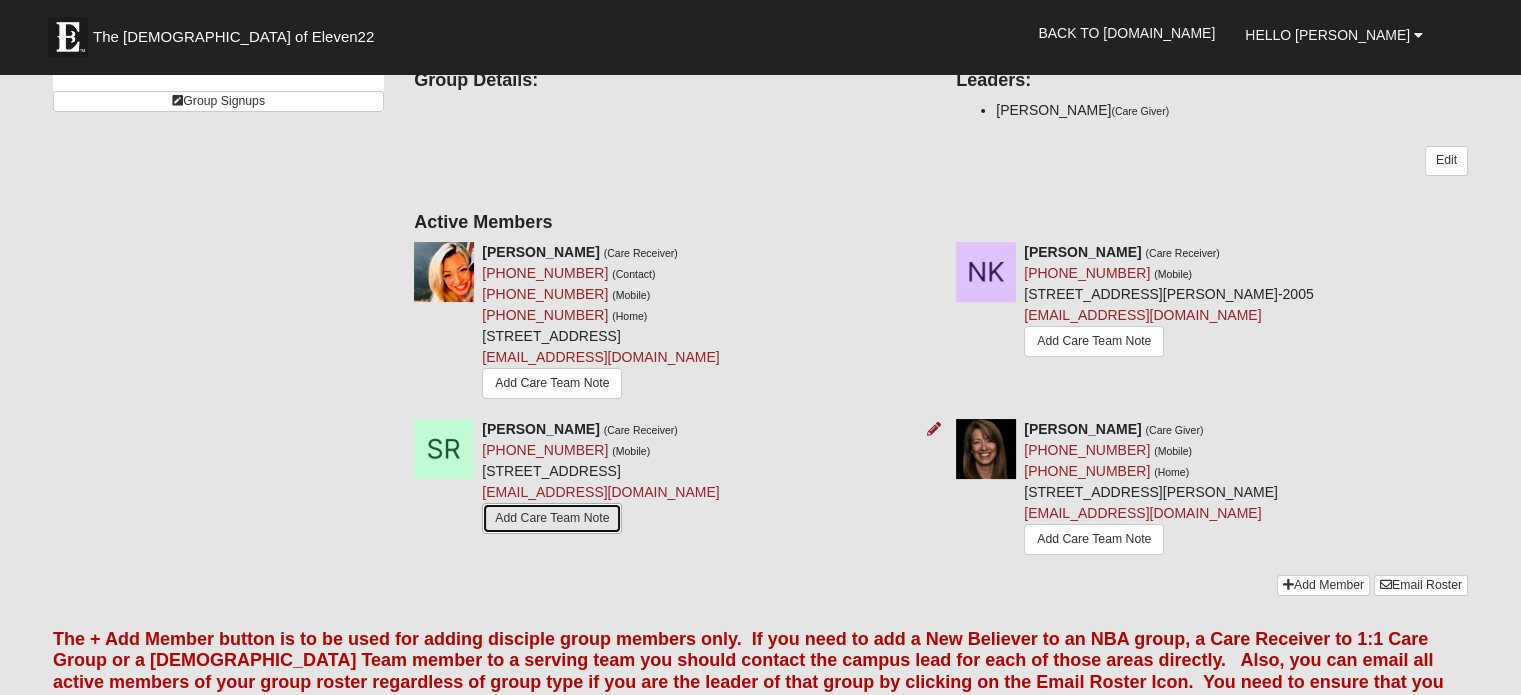 click on "Add Care Team Note" at bounding box center (552, 518) 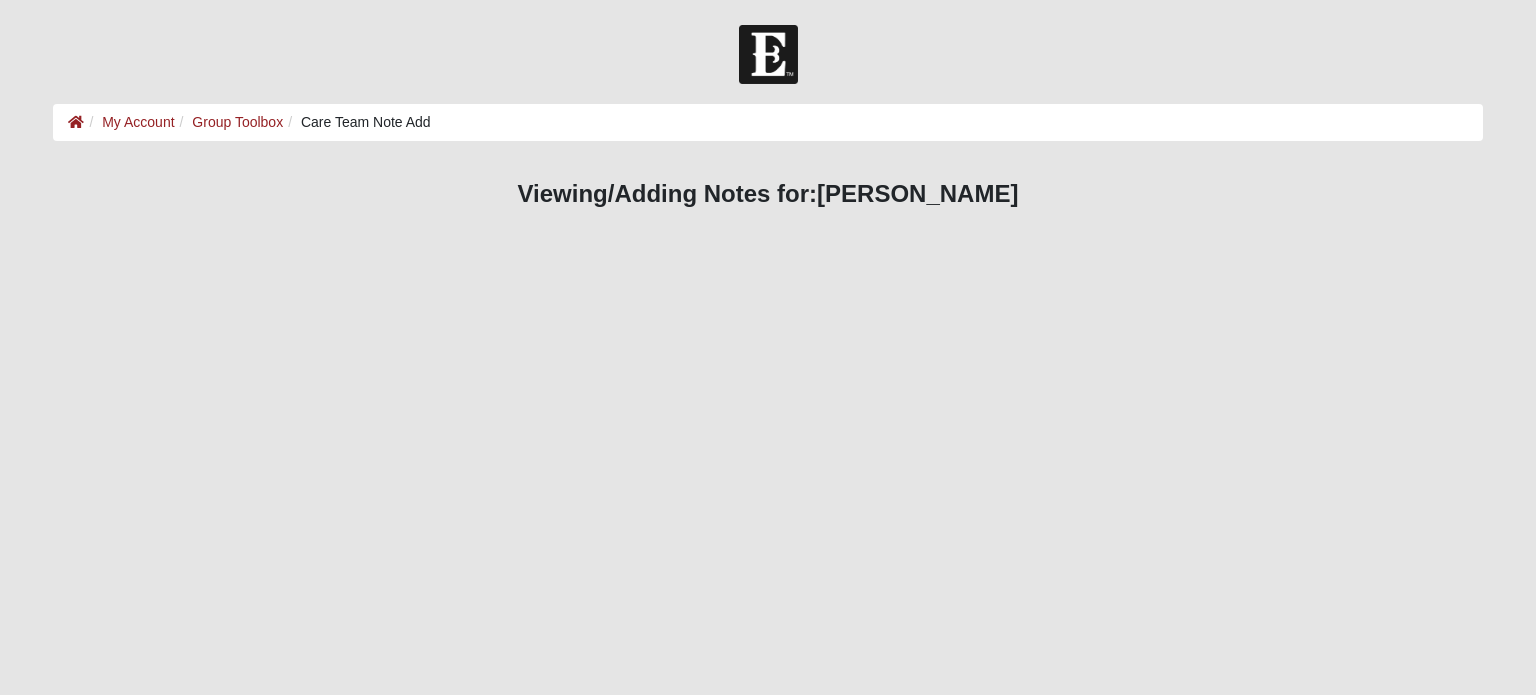 scroll, scrollTop: 0, scrollLeft: 0, axis: both 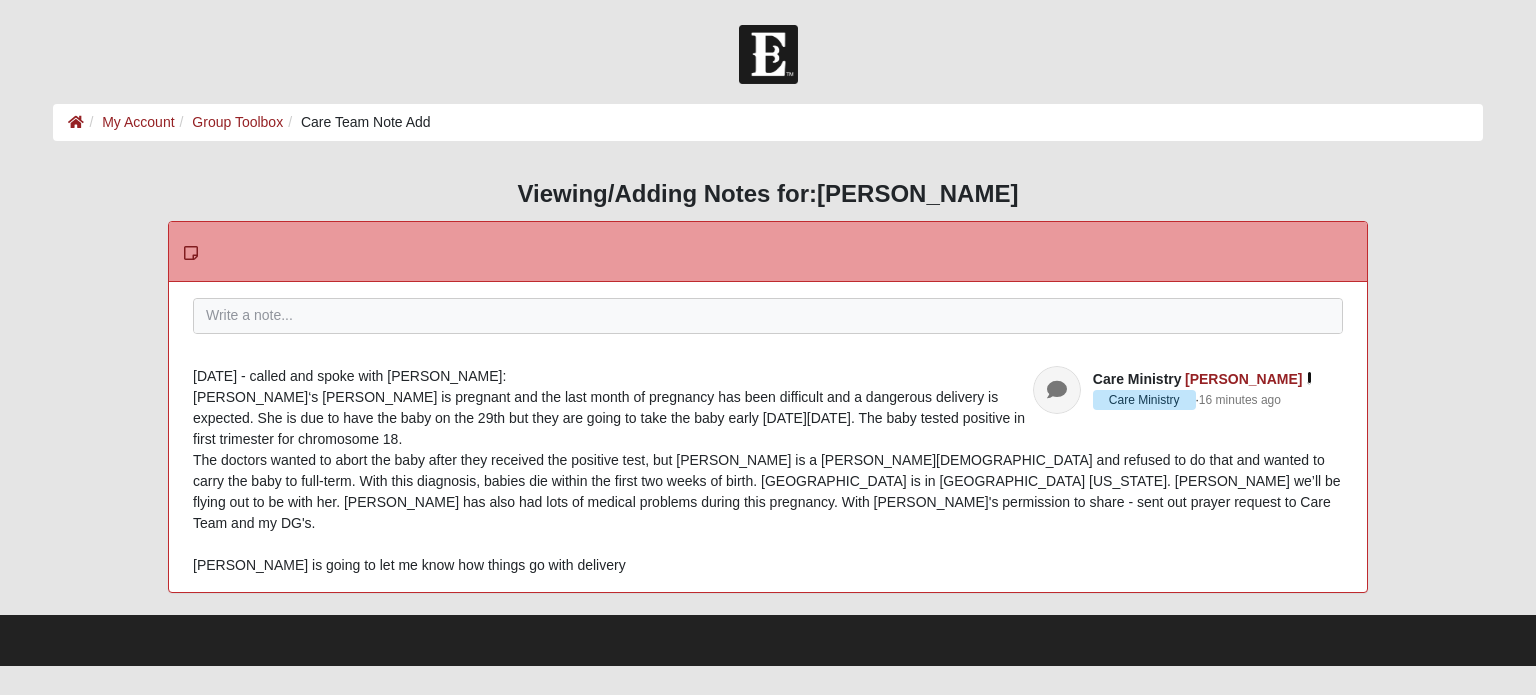 click 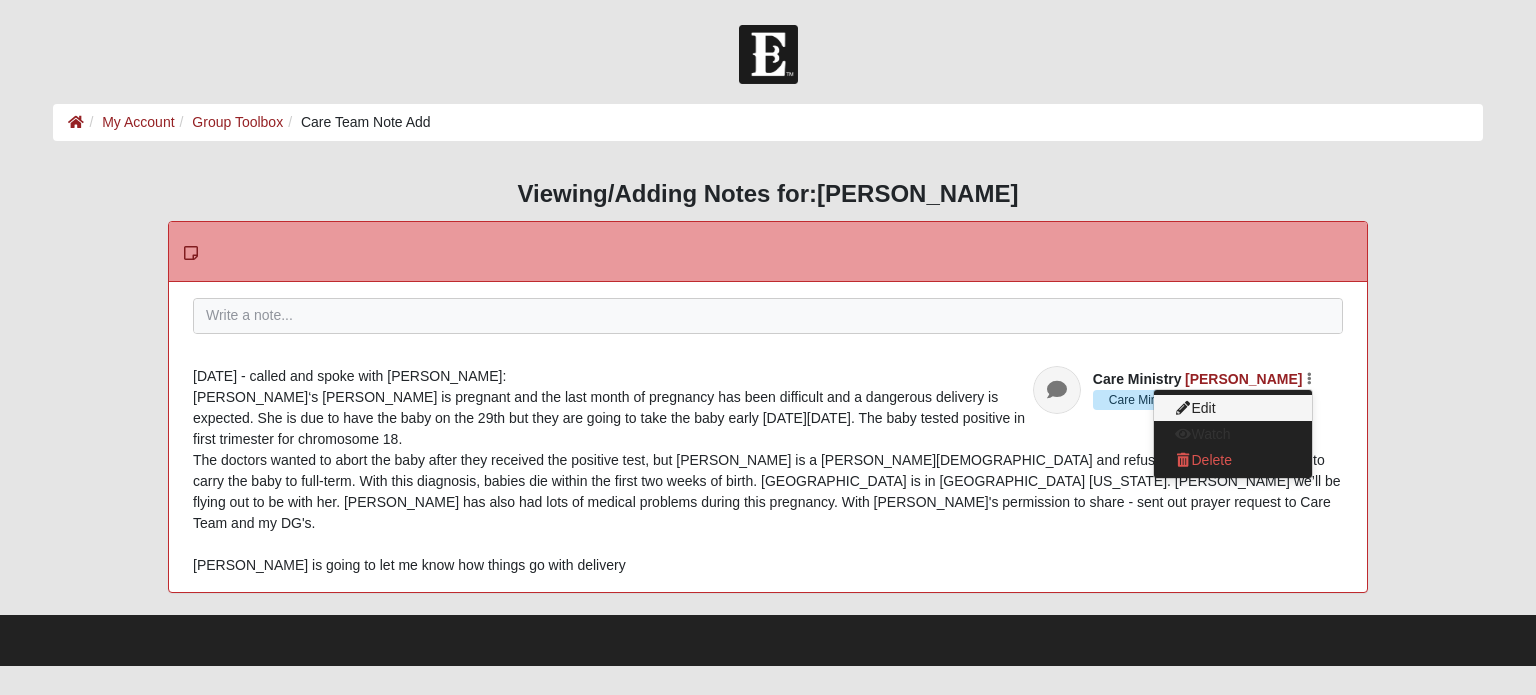 click on "Edit" at bounding box center [1233, 408] 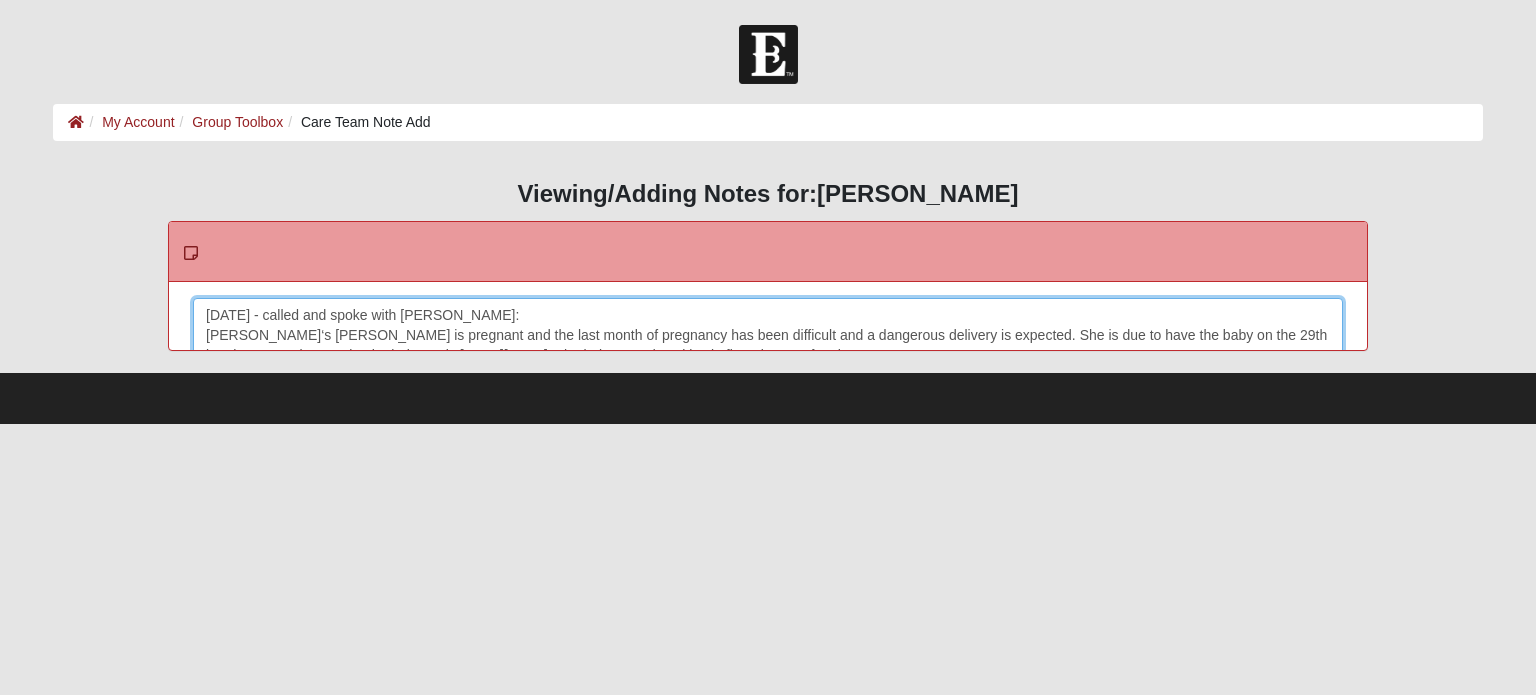 scroll, scrollTop: 32, scrollLeft: 0, axis: vertical 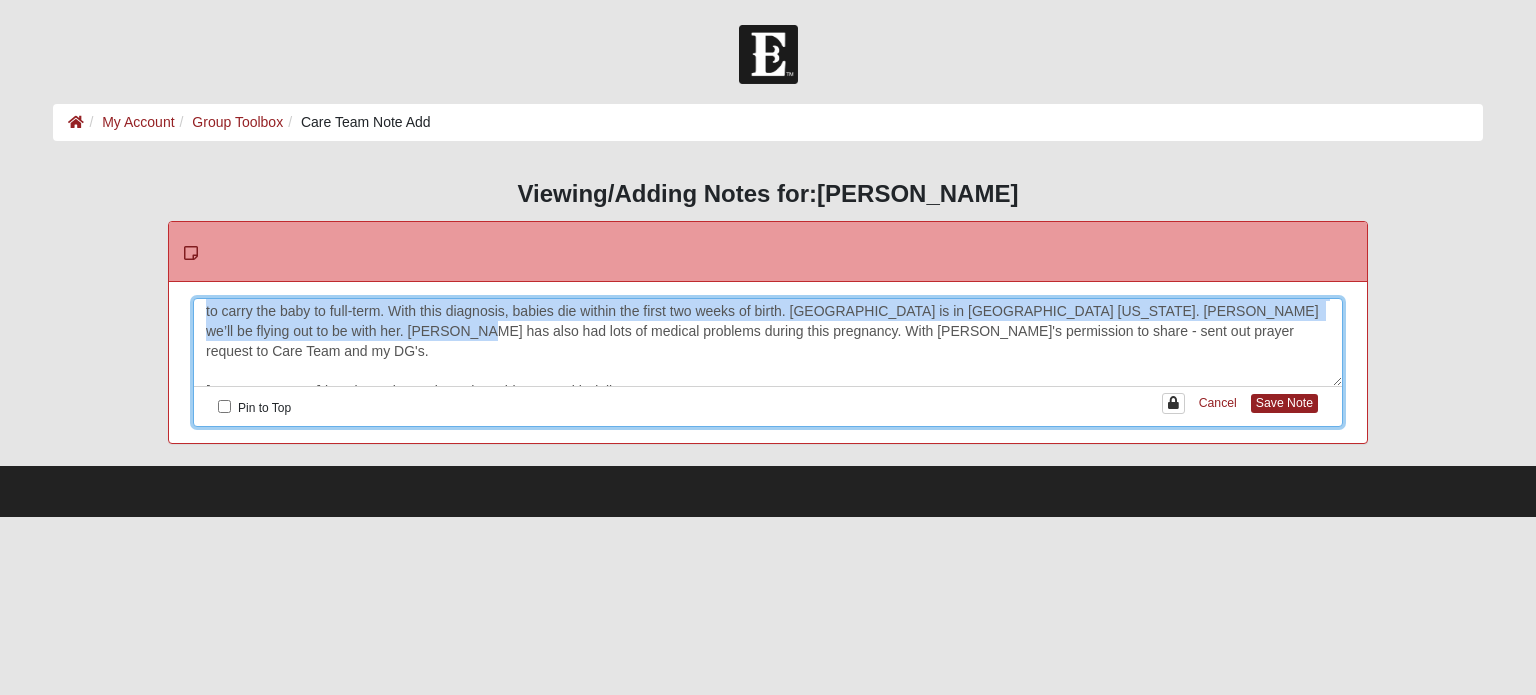 drag, startPoint x: 204, startPoint y: 371, endPoint x: 352, endPoint y: 335, distance: 152.31546 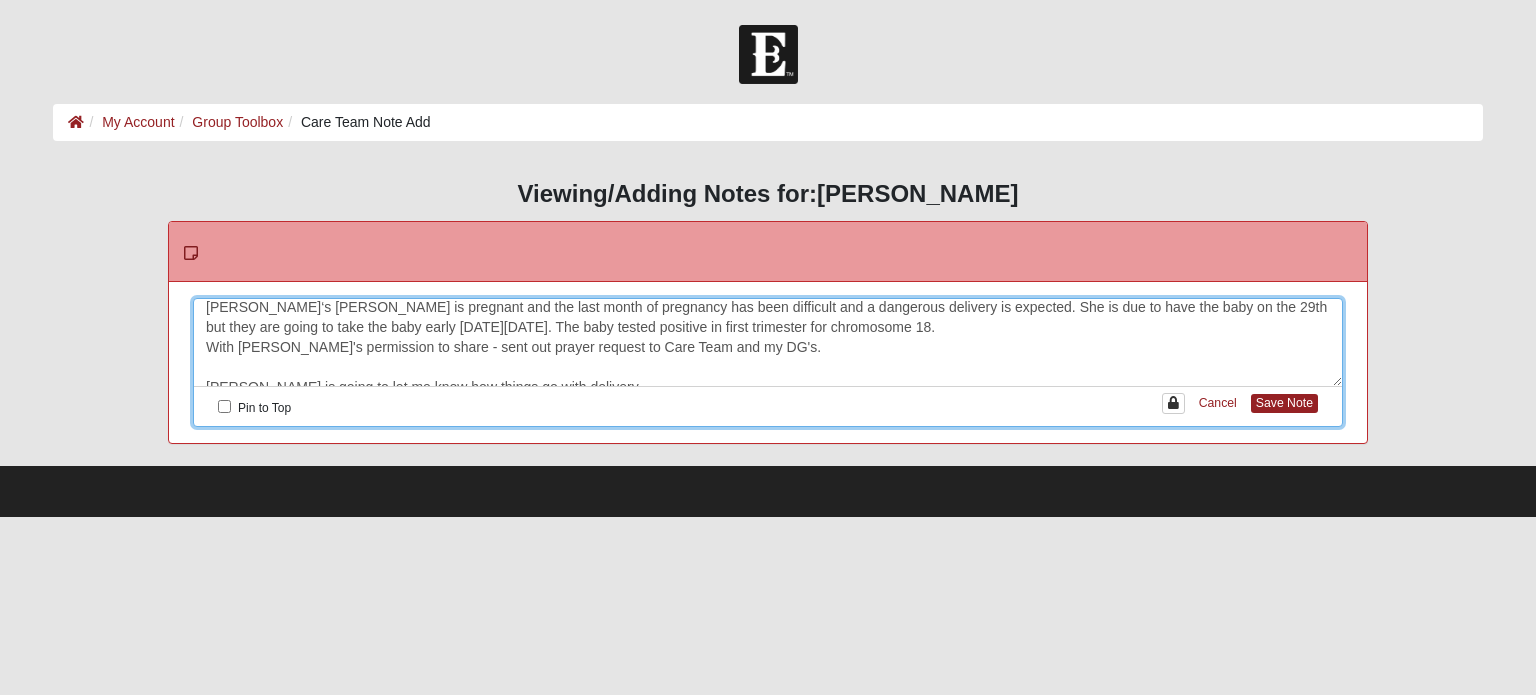 scroll, scrollTop: 44, scrollLeft: 0, axis: vertical 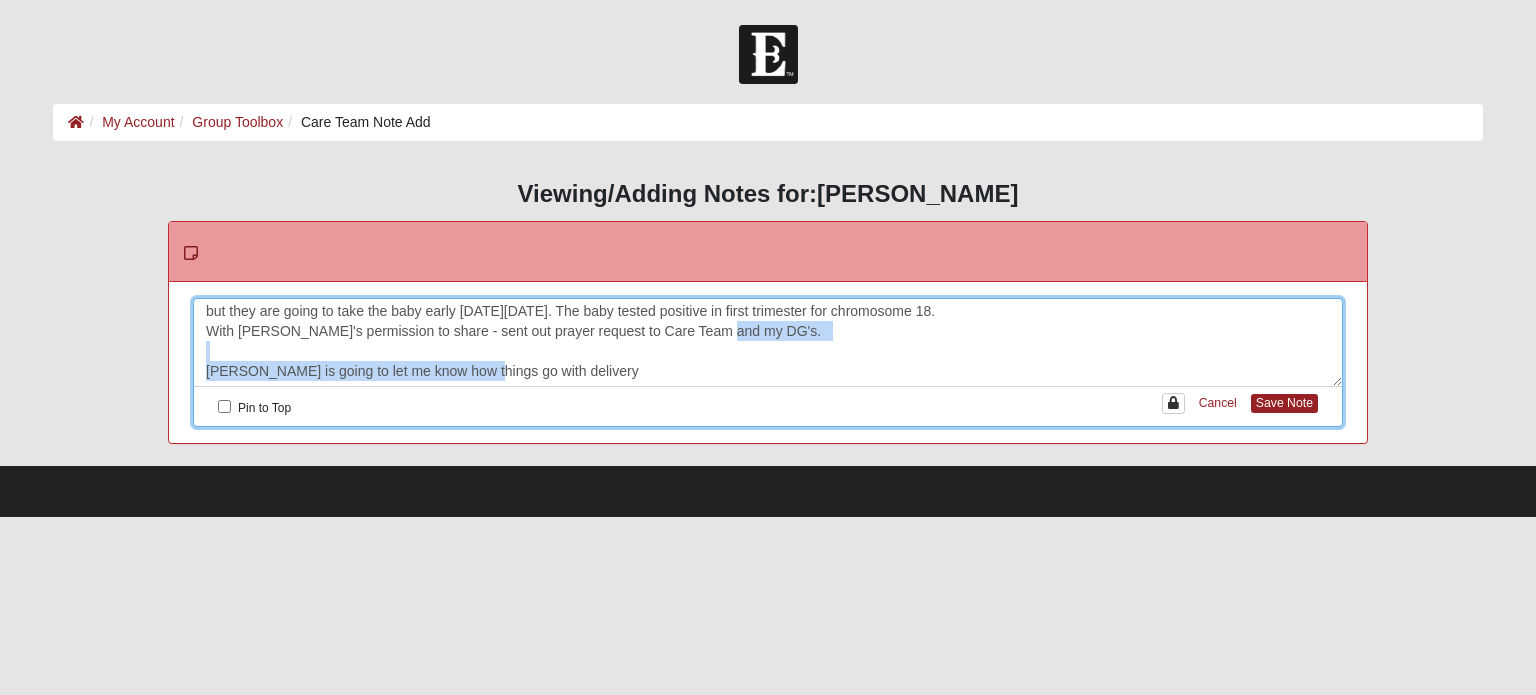 drag, startPoint x: 570, startPoint y: 370, endPoint x: 118, endPoint y: 358, distance: 452.15927 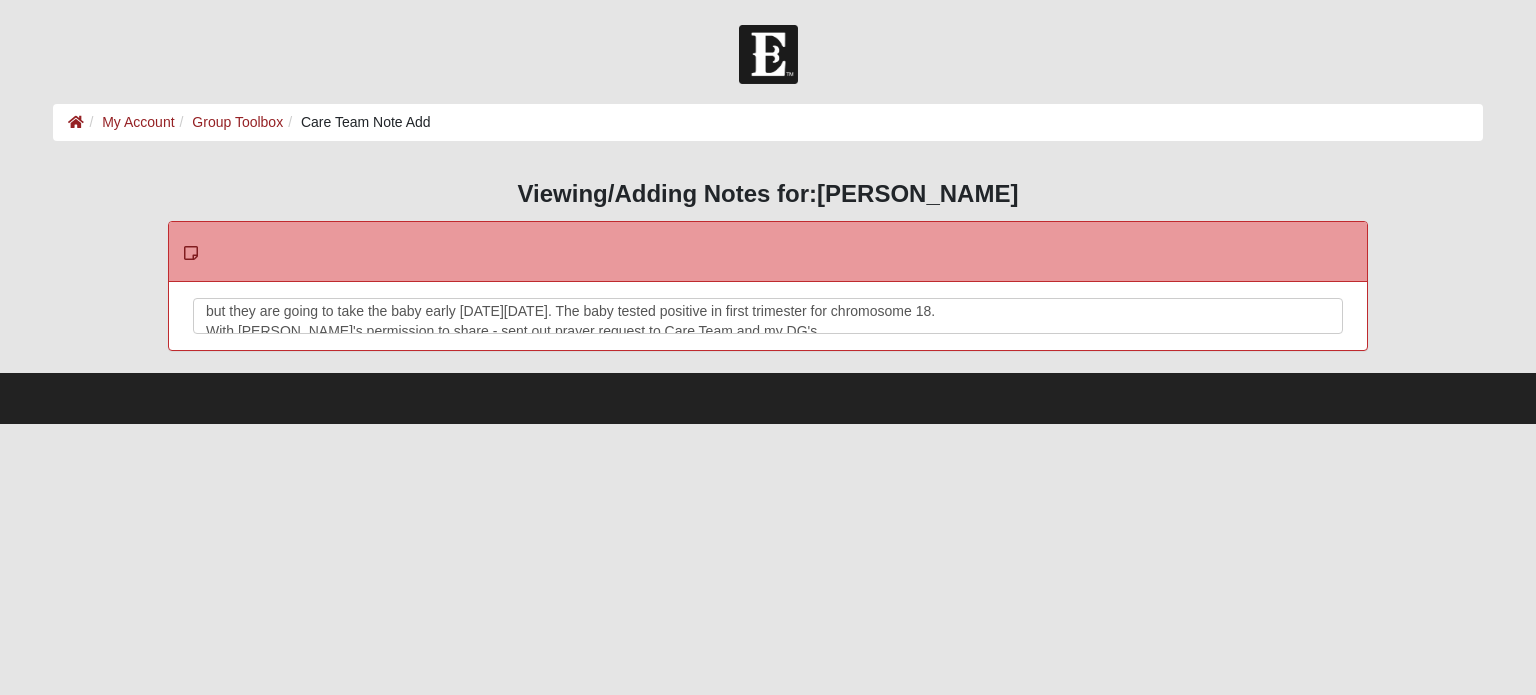 scroll, scrollTop: 44, scrollLeft: 0, axis: vertical 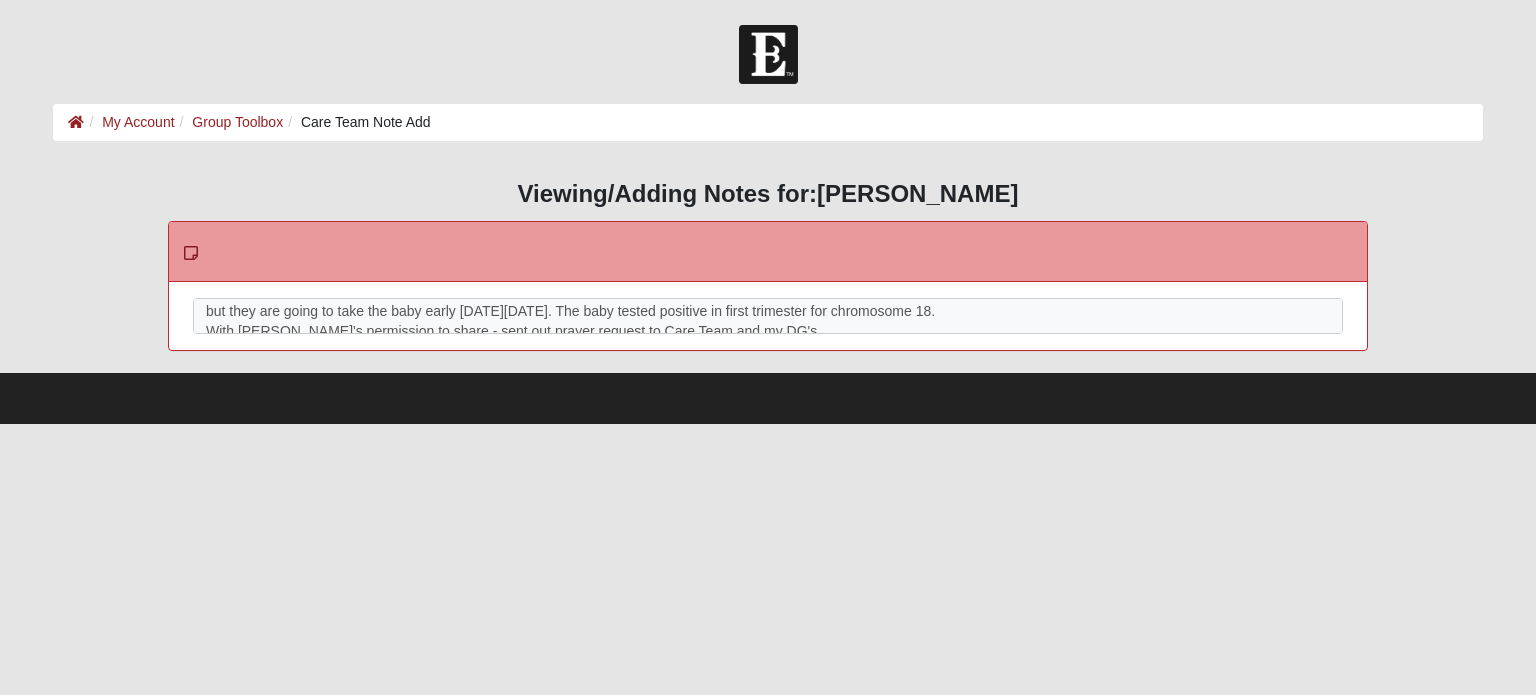 click on "Care Ministry [PERSON_NAME] Care Ministry   ·   16 minutes ago  Edit  Watch  Delete [DATE] - called and spoke with [PERSON_NAME]:
[PERSON_NAME]‘s [PERSON_NAME] is pregnant and the last month of pregnancy has been difficult and a dangerous delivery is expected. She is due to have the baby on the 29th but they are going to take the baby early [DATE][DATE]. The baby tested positive in first trimester for chromosome 18.
The doctors wanted to abort the baby after they received the positive test, but [PERSON_NAME] is a [PERSON_NAME][DEMOGRAPHIC_DATA] and refused to do that and wanted to carry the baby to full-term. With this diagnosis, babies die within the first two weeks of birth. [GEOGRAPHIC_DATA] is in [GEOGRAPHIC_DATA] [US_STATE]. [PERSON_NAME] we’ll be flying out to be with her. [PERSON_NAME] has also had lots of medical problems during this pregnancy. With [PERSON_NAME]'s permission to share - sent out prayer request to Care Team and my DG's.
[PERSON_NAME] is going to let me know how things go with delivery  Please correct the following:      Pin to Top  Cancel   Save Note" at bounding box center [768, 316] 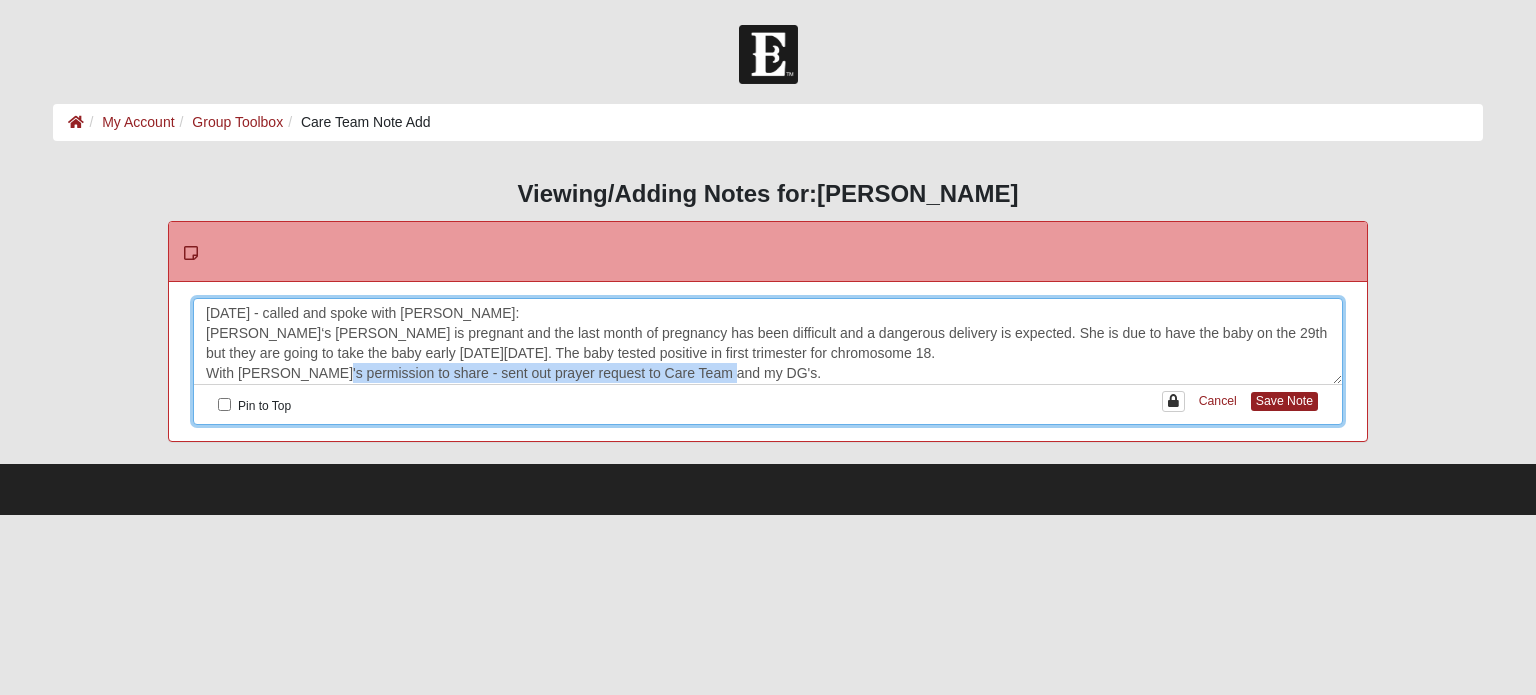 drag, startPoint x: 362, startPoint y: 356, endPoint x: 333, endPoint y: 403, distance: 55.226807 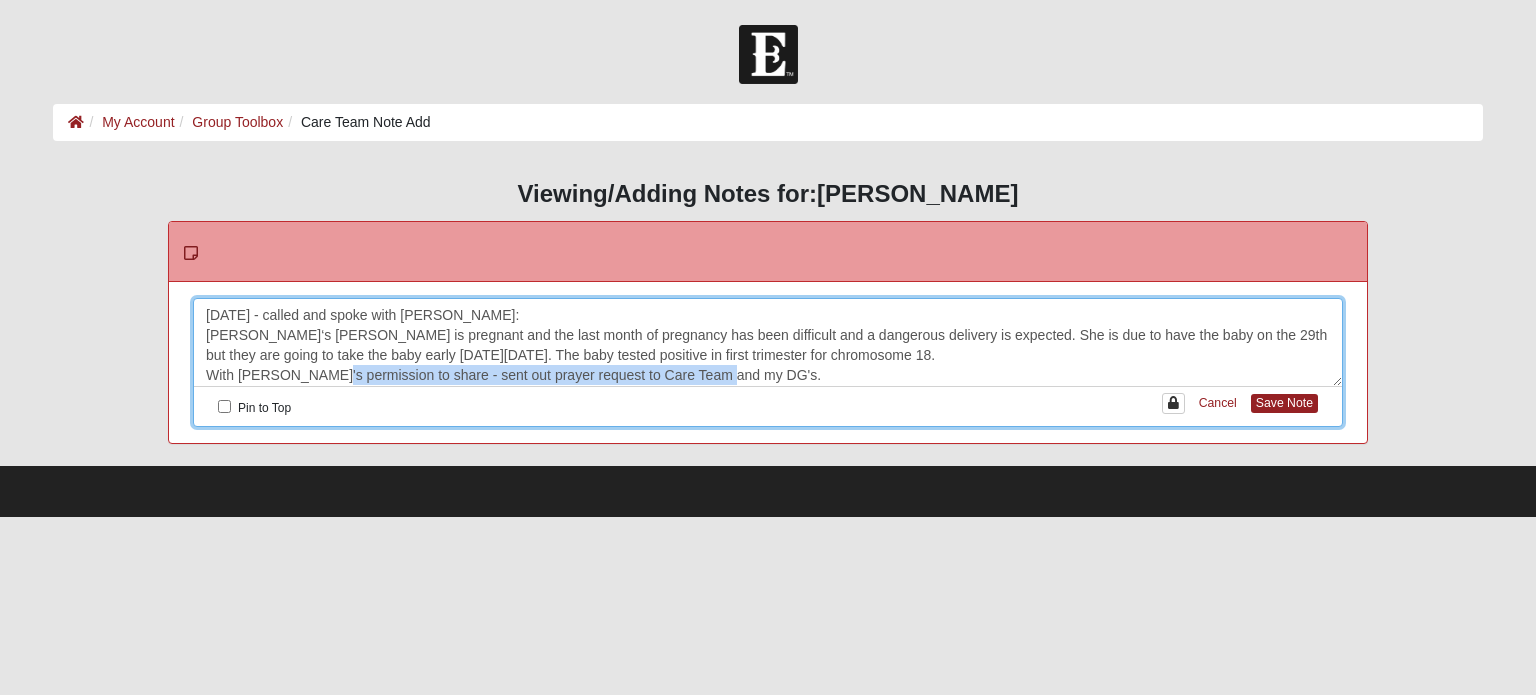 scroll, scrollTop: 0, scrollLeft: 0, axis: both 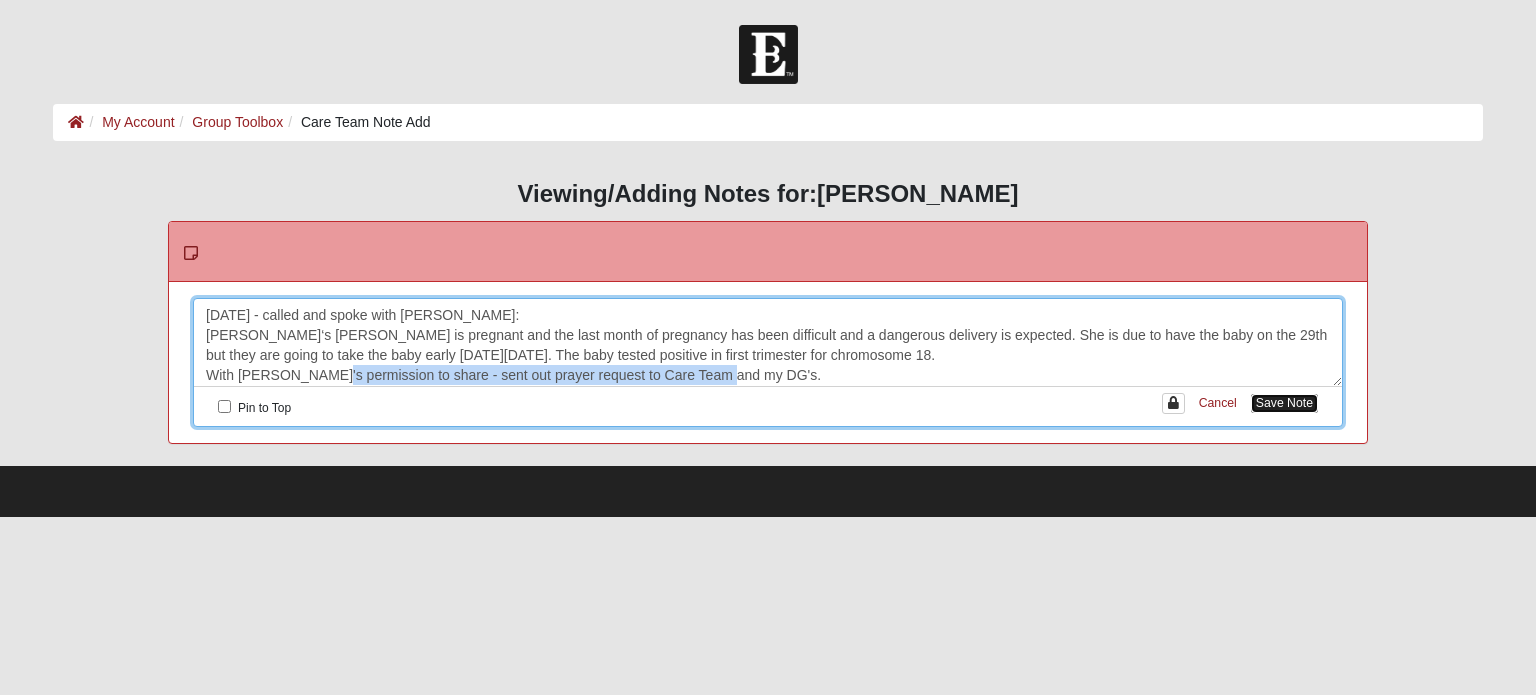 click on "Save Note" at bounding box center (1284, 403) 